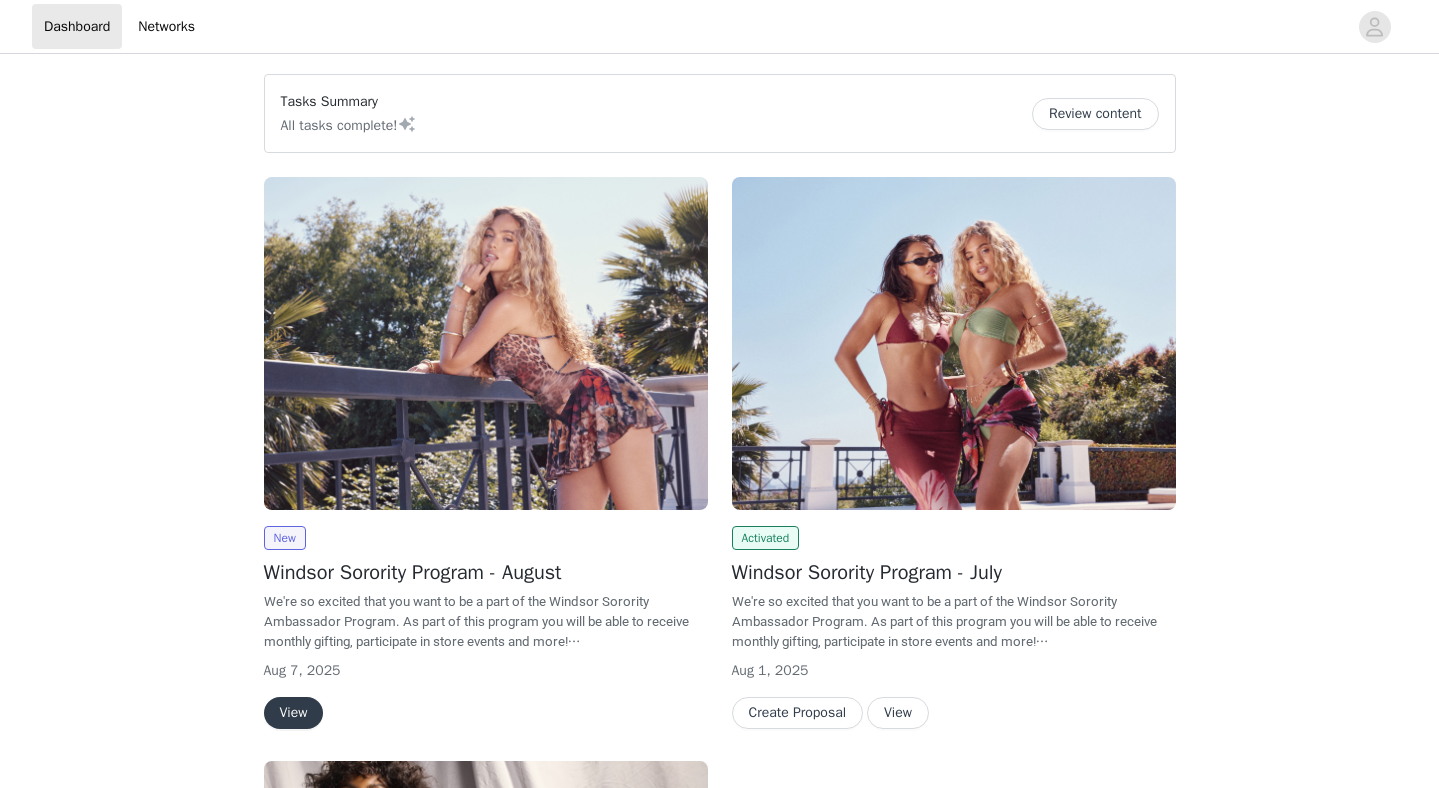 scroll, scrollTop: 0, scrollLeft: 0, axis: both 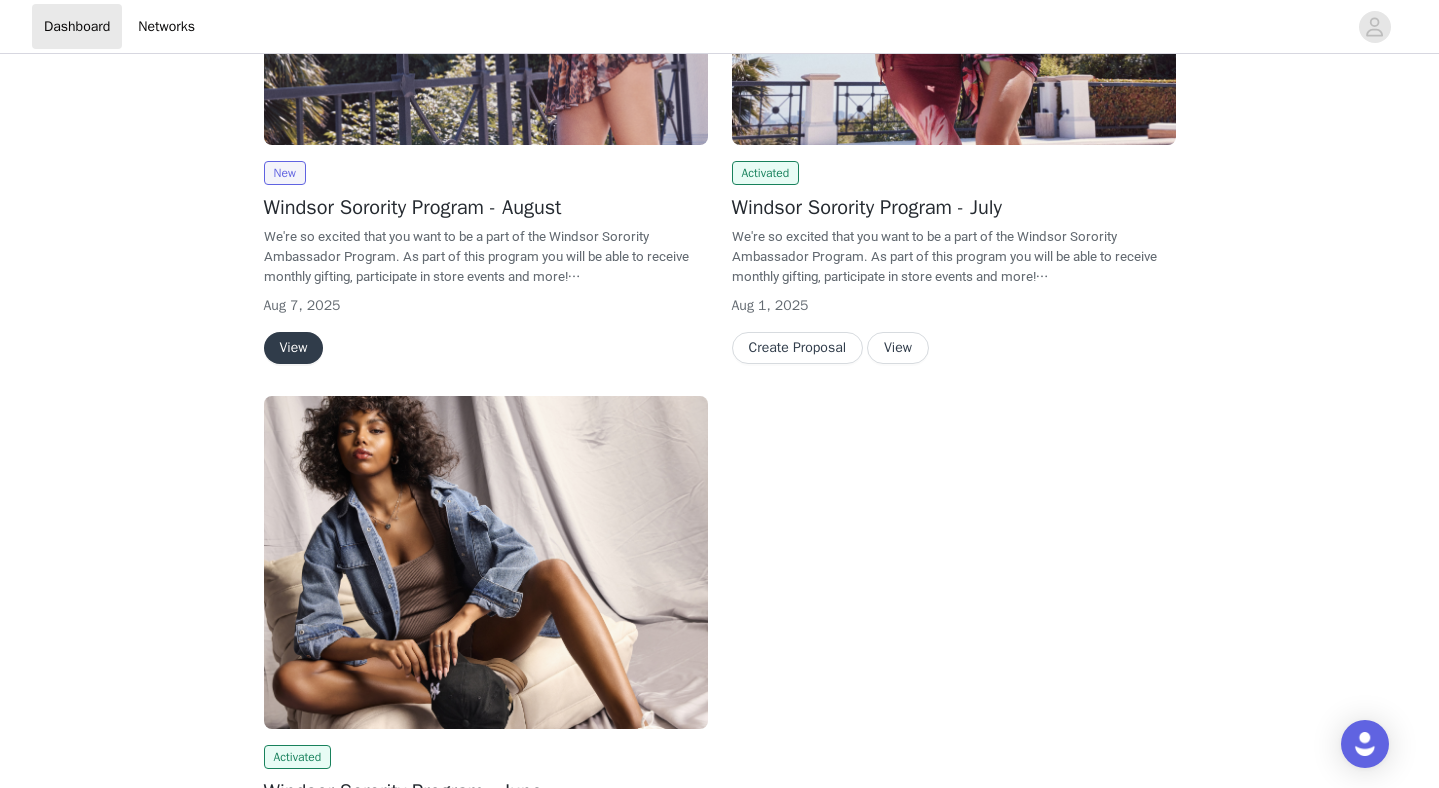 click on "View" at bounding box center (294, 348) 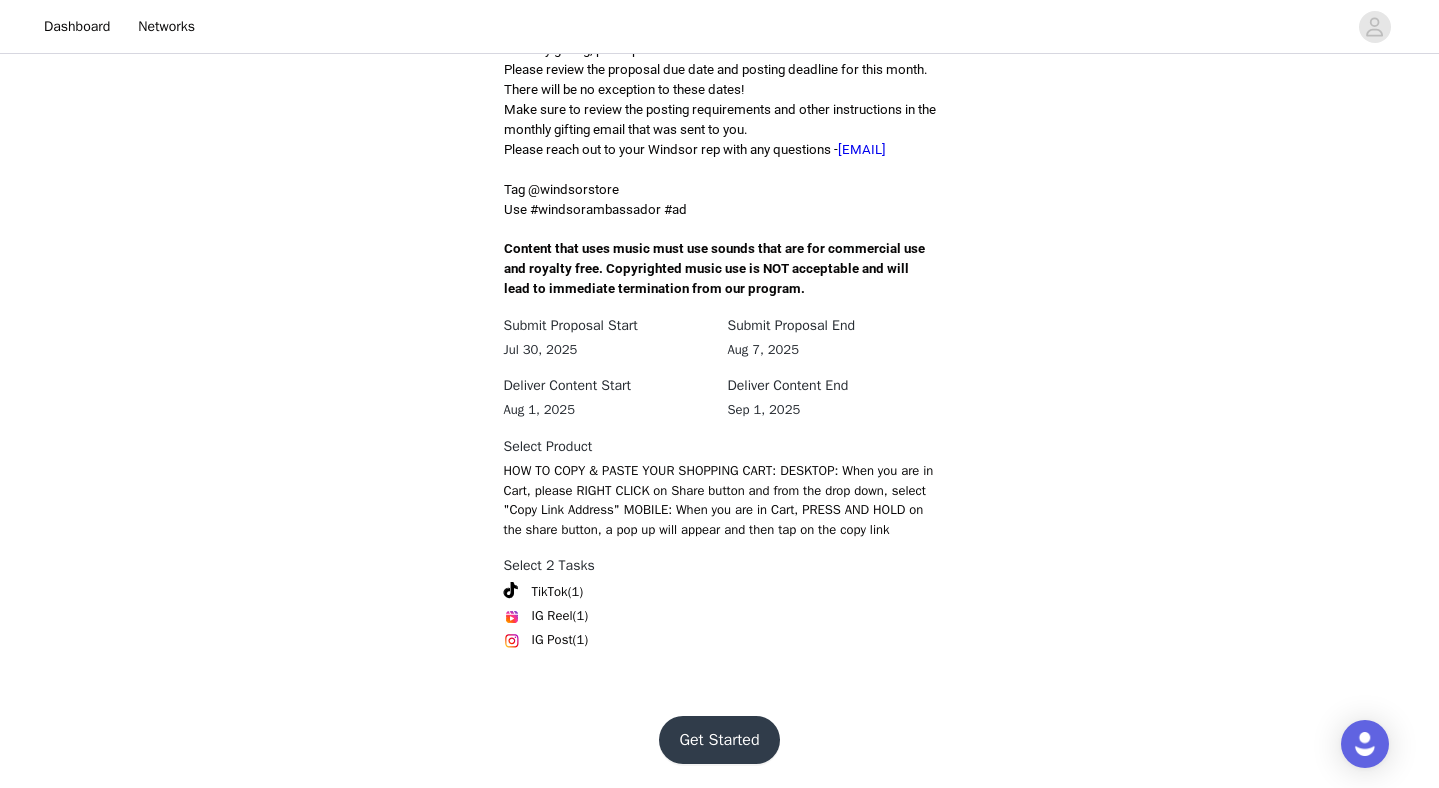 scroll, scrollTop: 588, scrollLeft: 0, axis: vertical 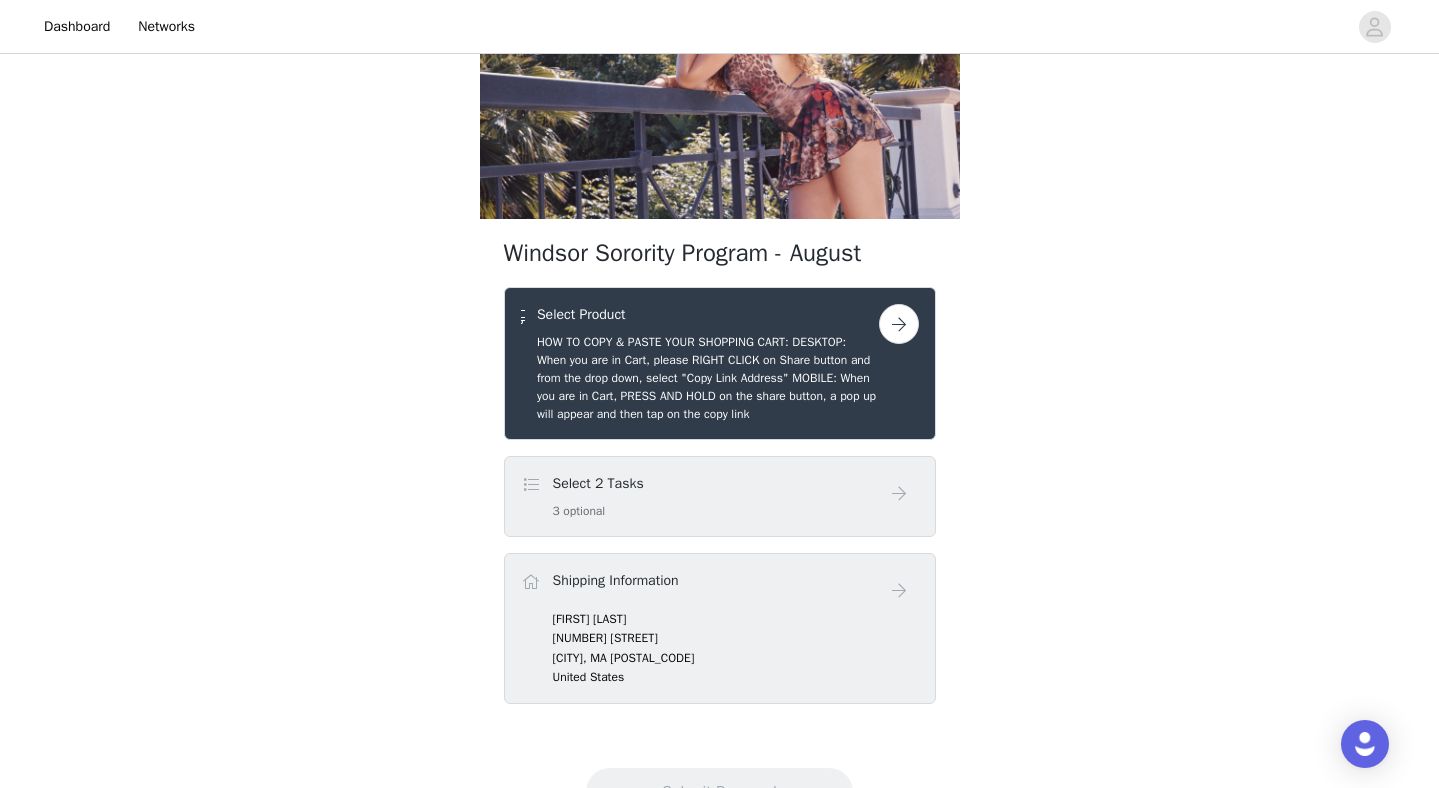 click at bounding box center [899, 324] 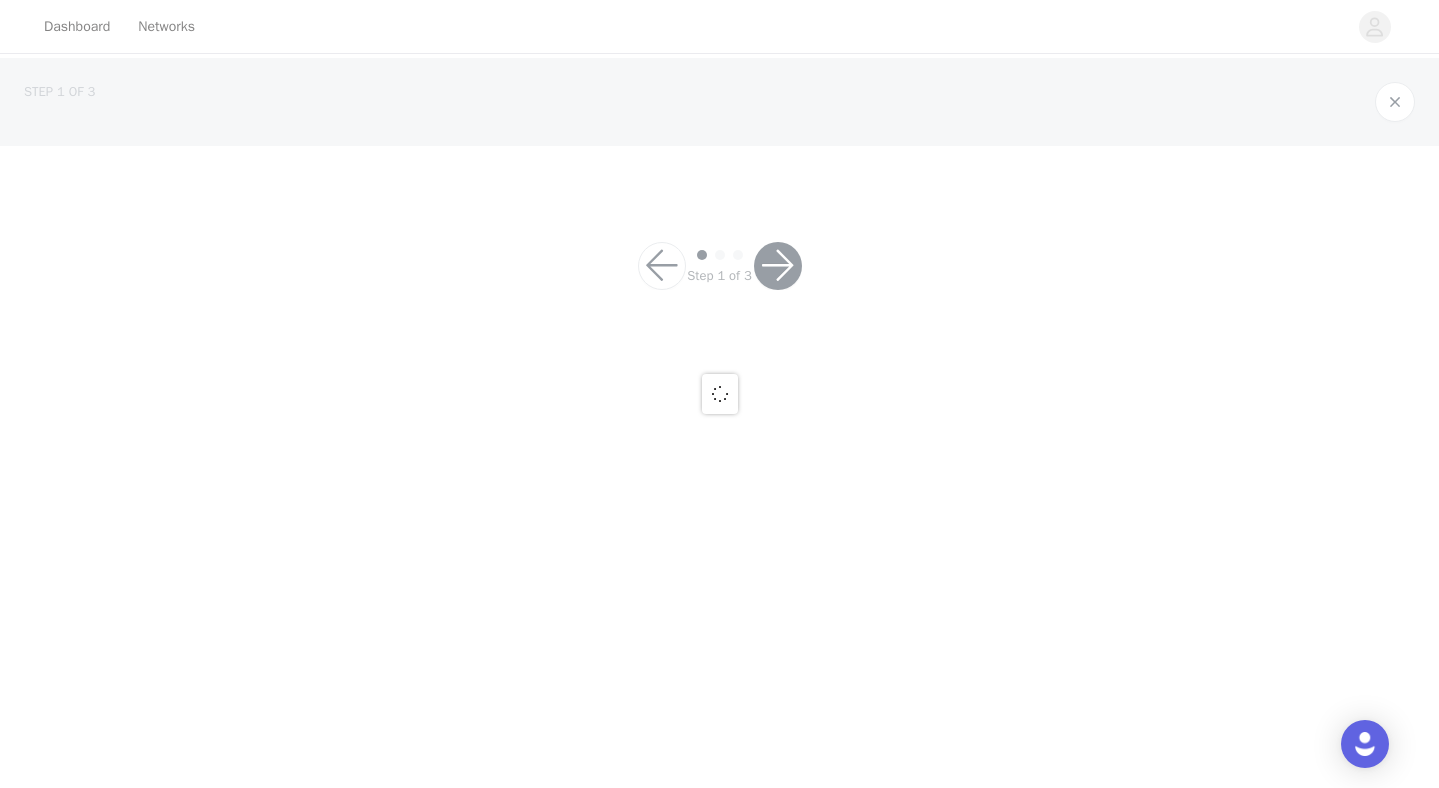 scroll, scrollTop: 0, scrollLeft: 0, axis: both 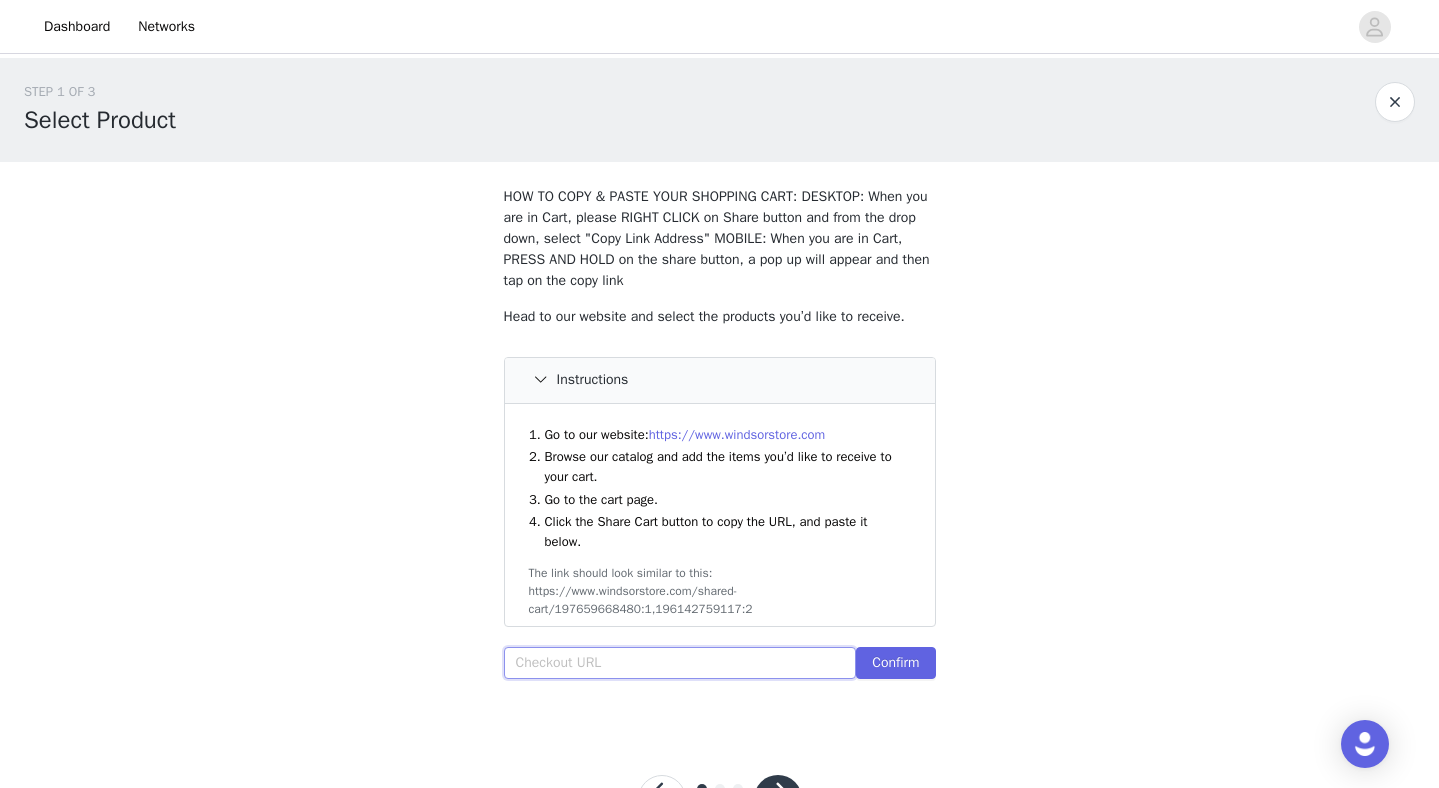 click at bounding box center [680, 663] 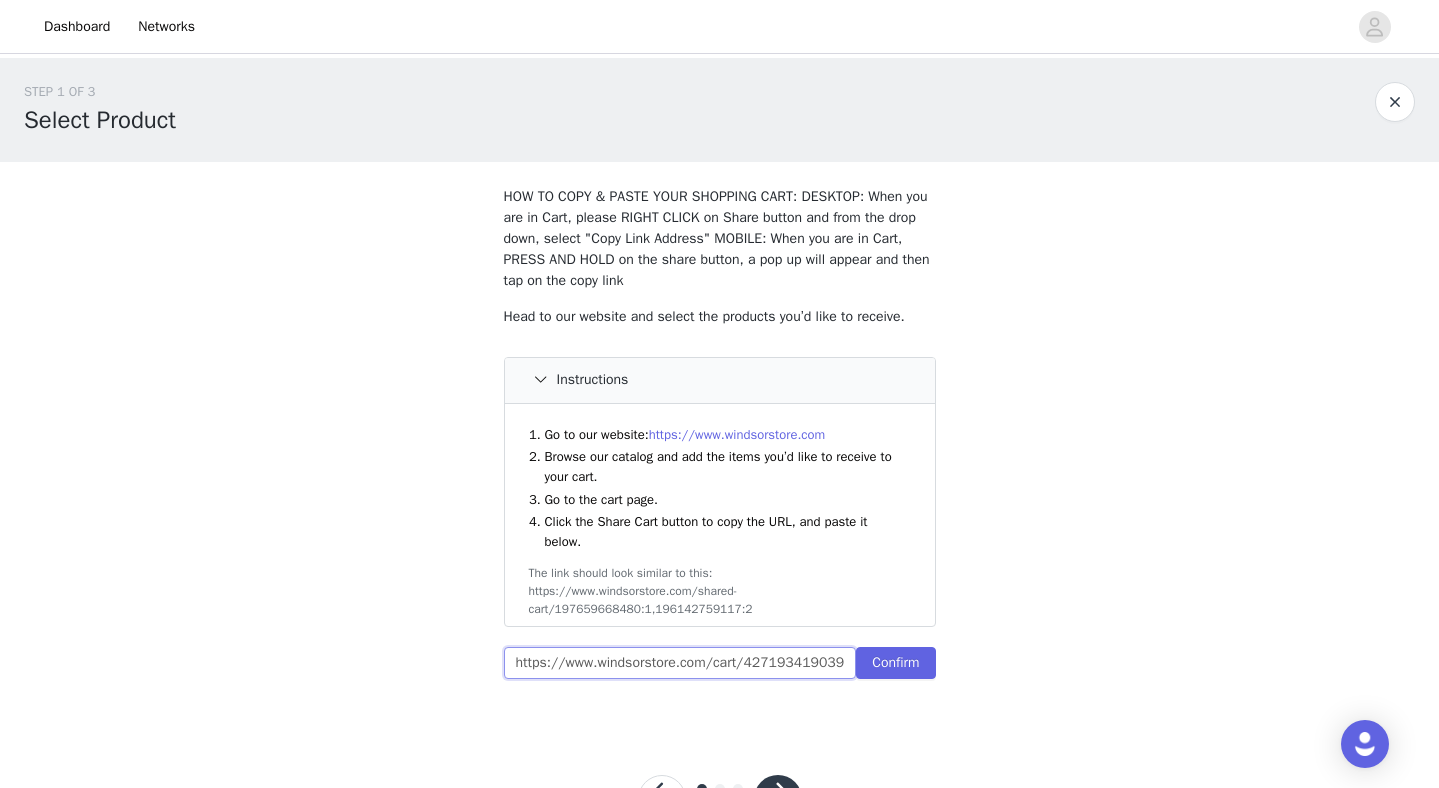 scroll, scrollTop: 0, scrollLeft: 866, axis: horizontal 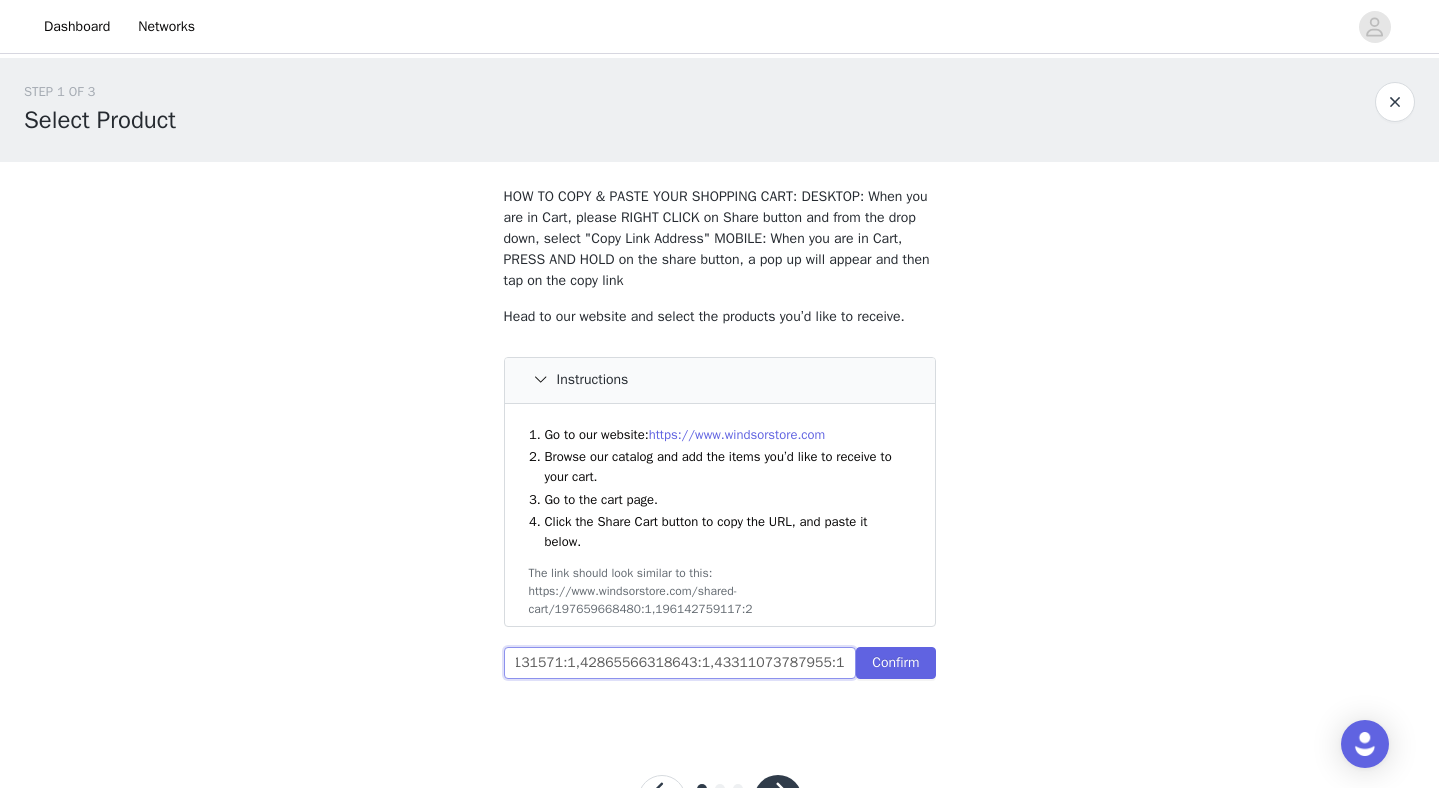 type on "https://www.windsorstore.com/cart/42719341903923:1,43157337735219:1,39376494493747:1,42948131094579:1,43373937131571:1,42865566318643:1,43311073787955:1" 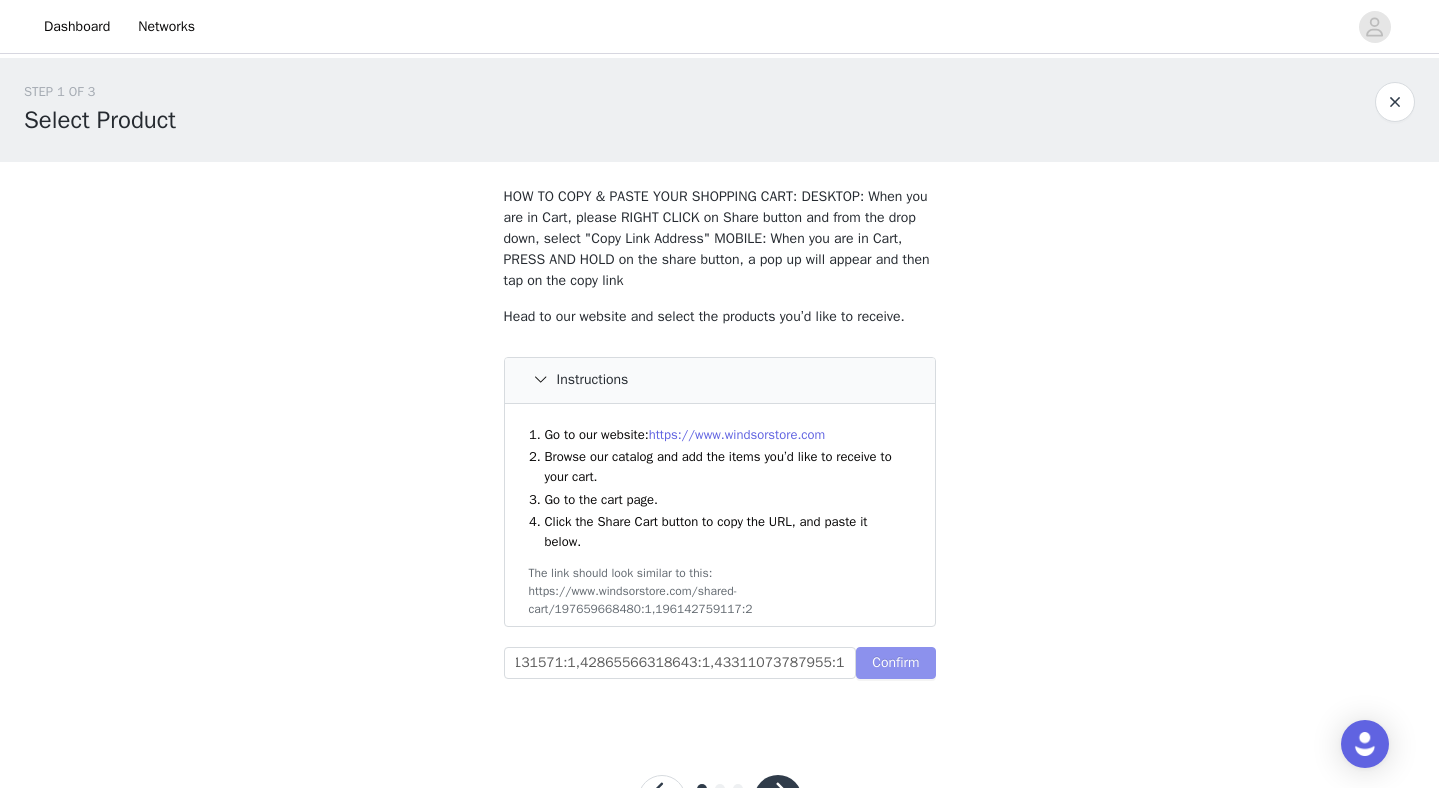 click on "Confirm" at bounding box center [895, 663] 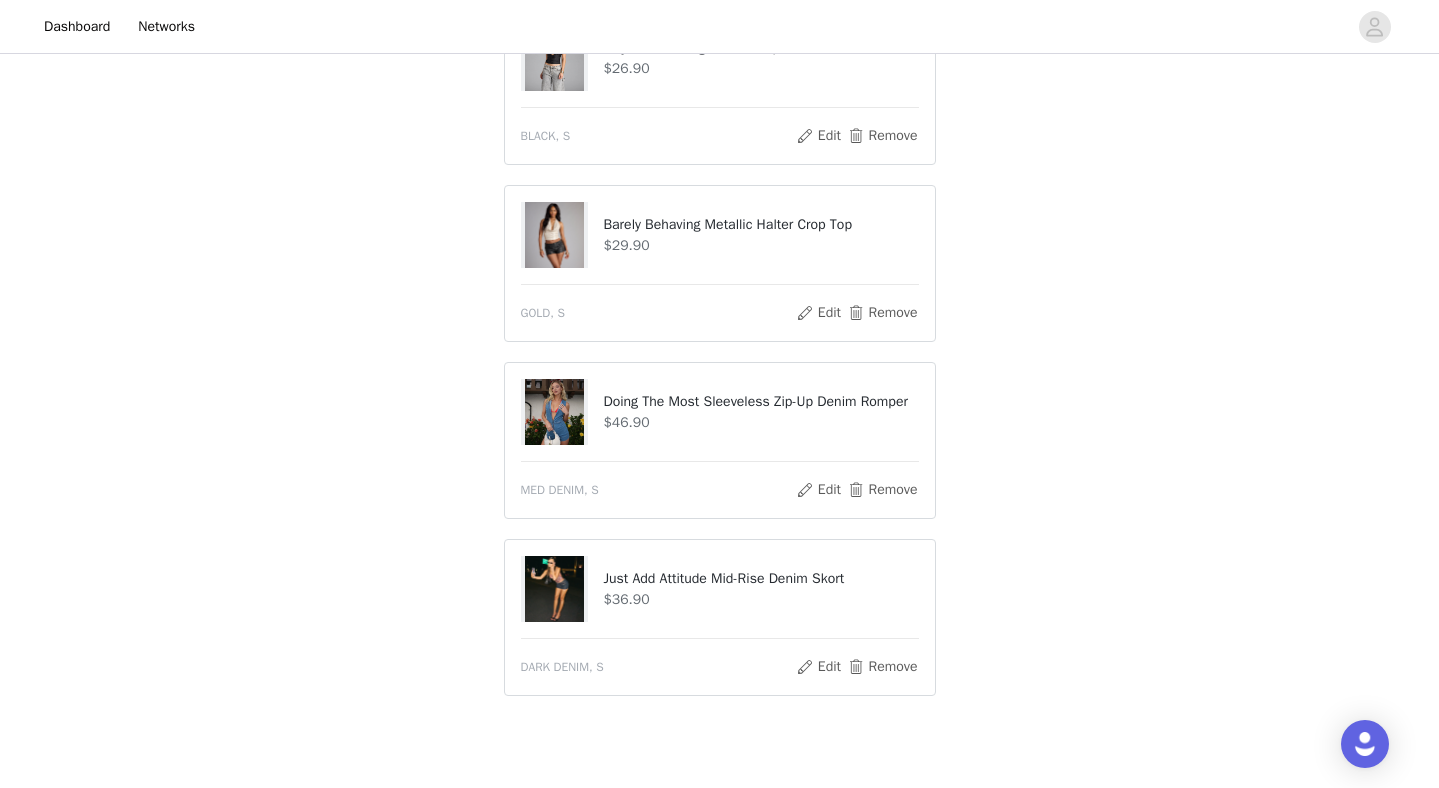 scroll, scrollTop: 1306, scrollLeft: 0, axis: vertical 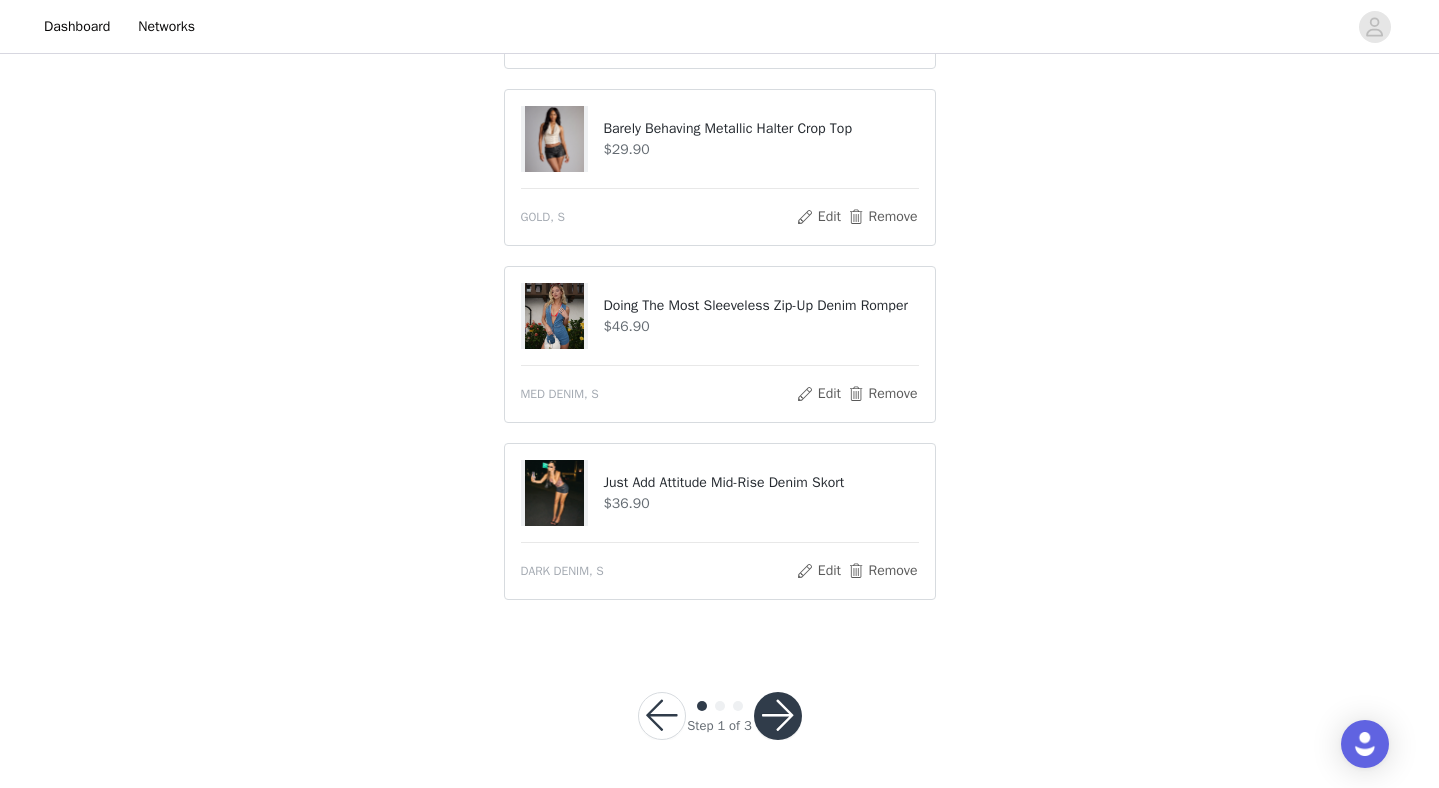 click at bounding box center [778, 716] 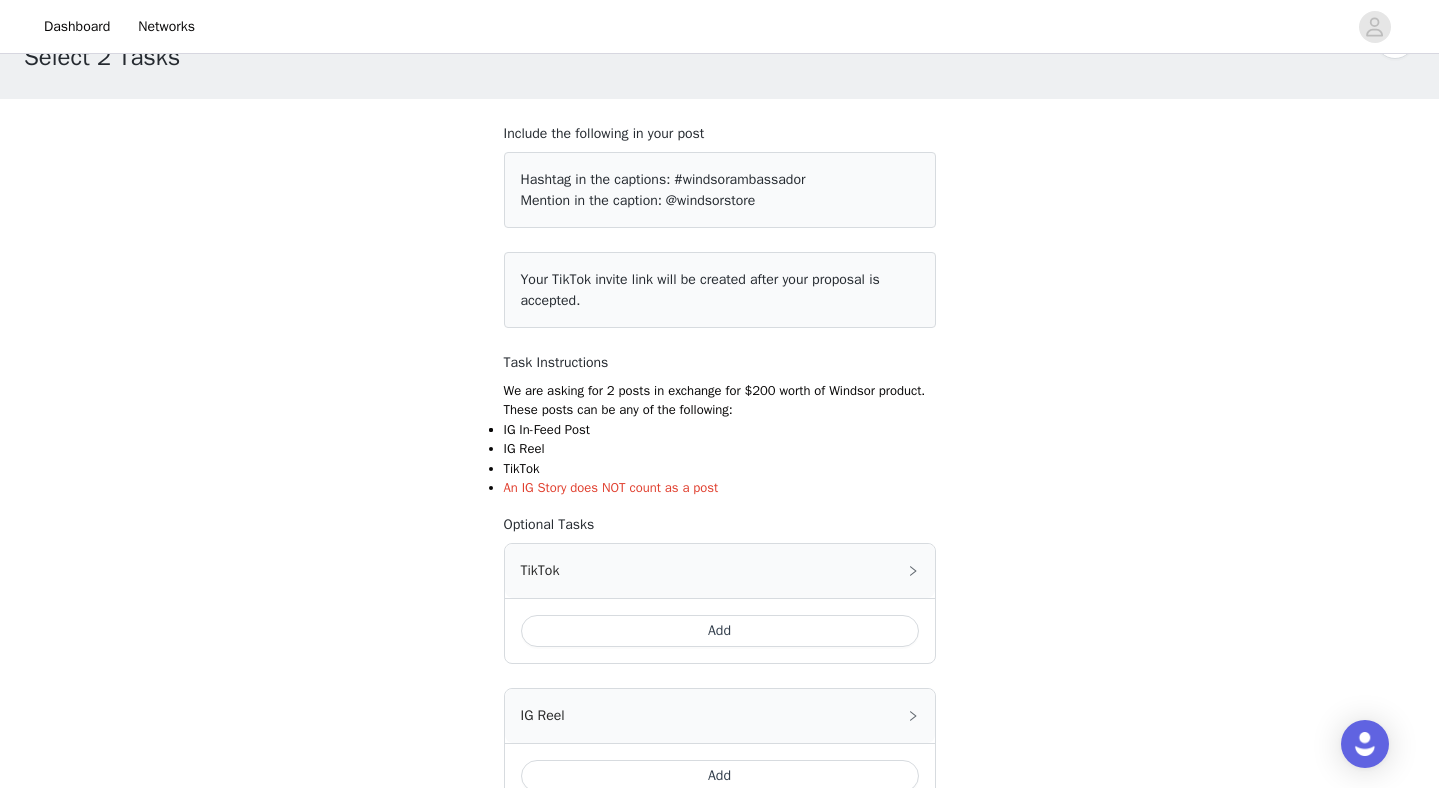 scroll, scrollTop: 69, scrollLeft: 0, axis: vertical 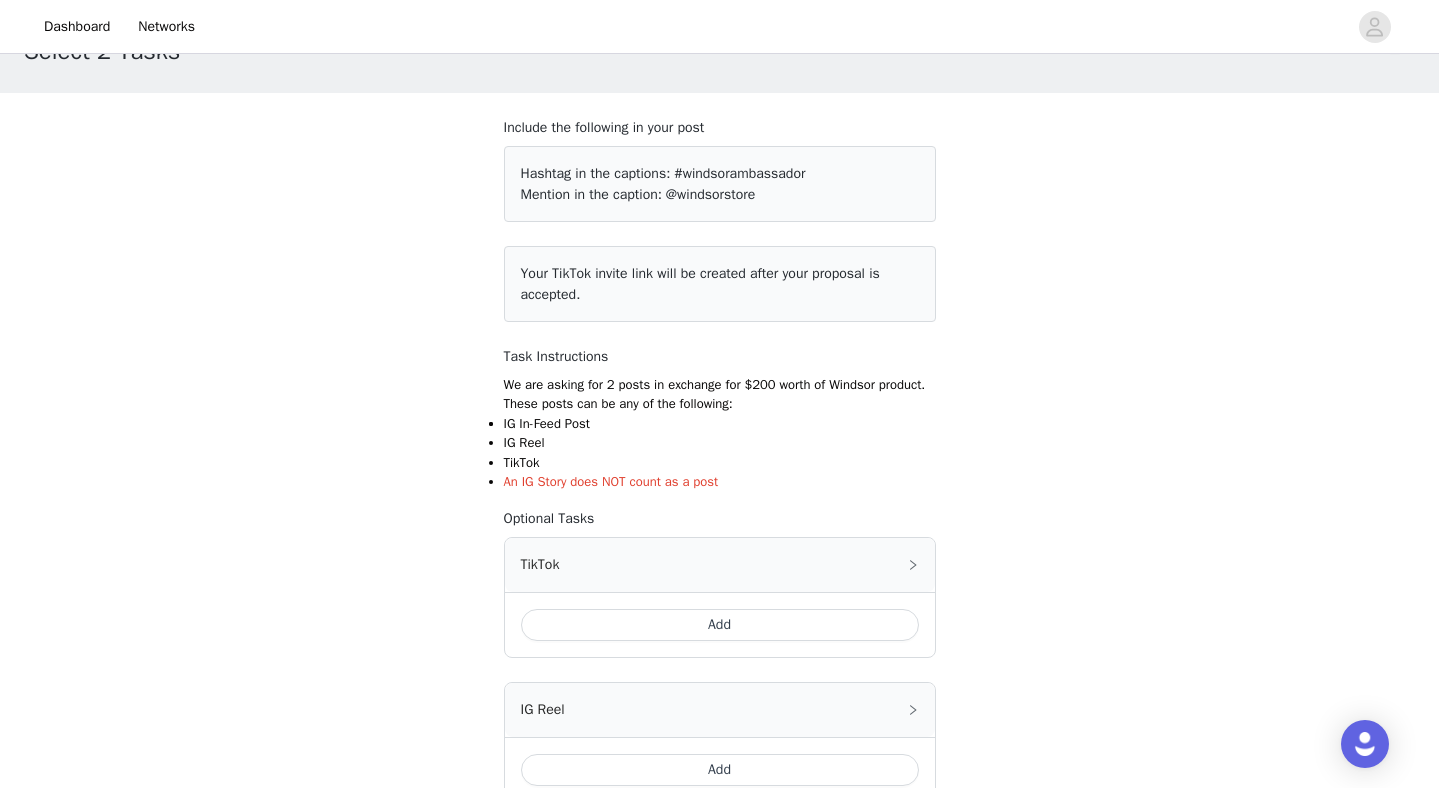 click on "Add" at bounding box center [720, 625] 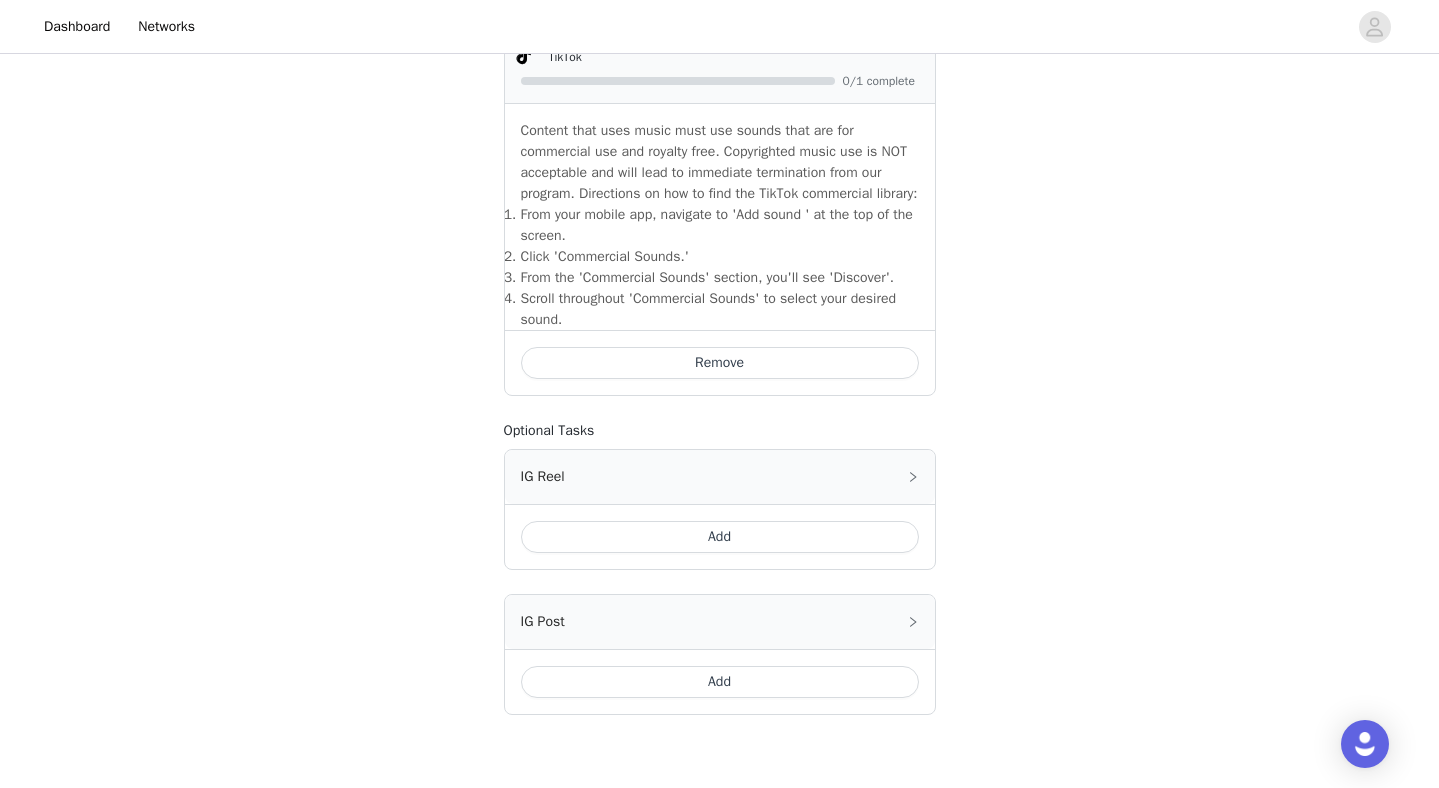 scroll, scrollTop: 755, scrollLeft: 0, axis: vertical 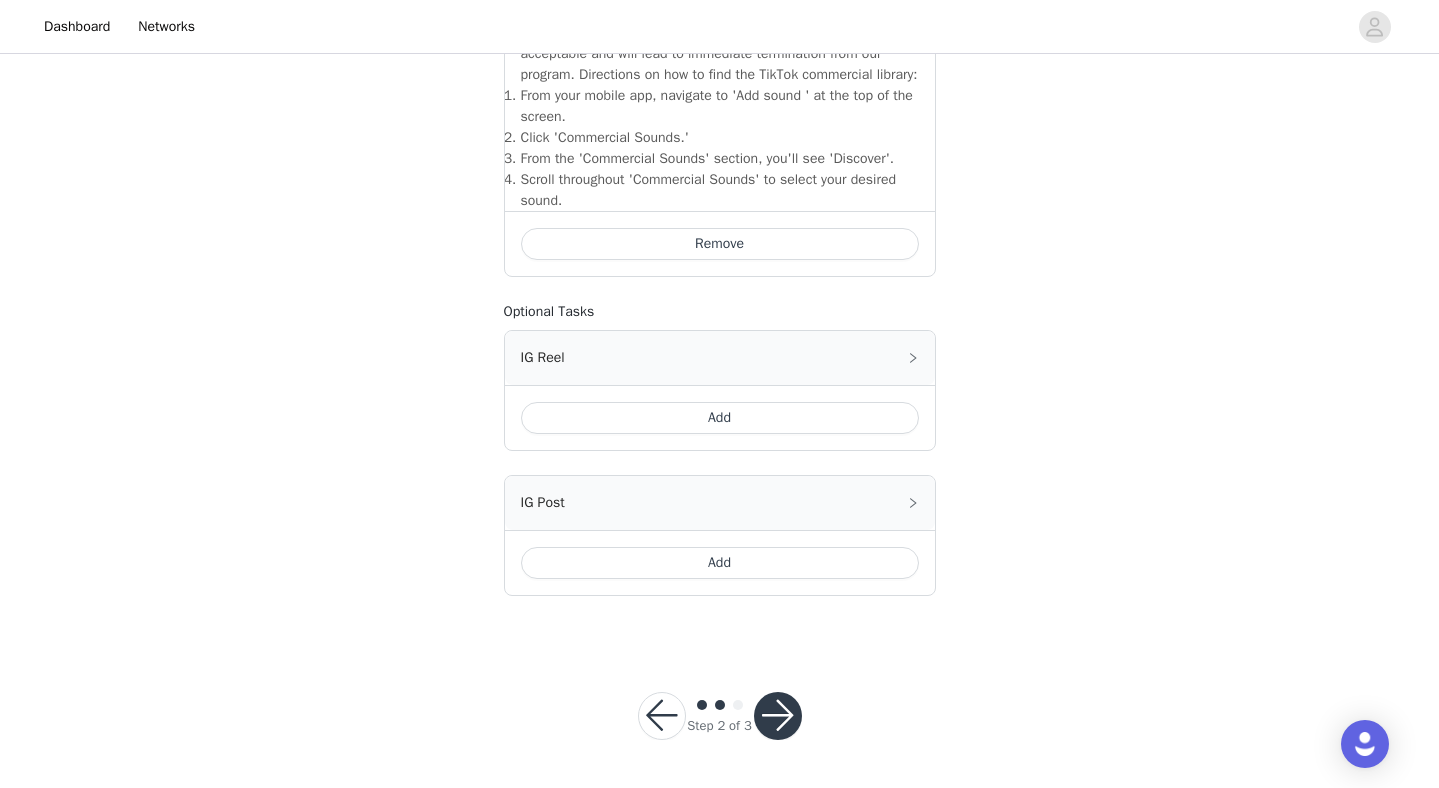 click on "Add" at bounding box center [720, 563] 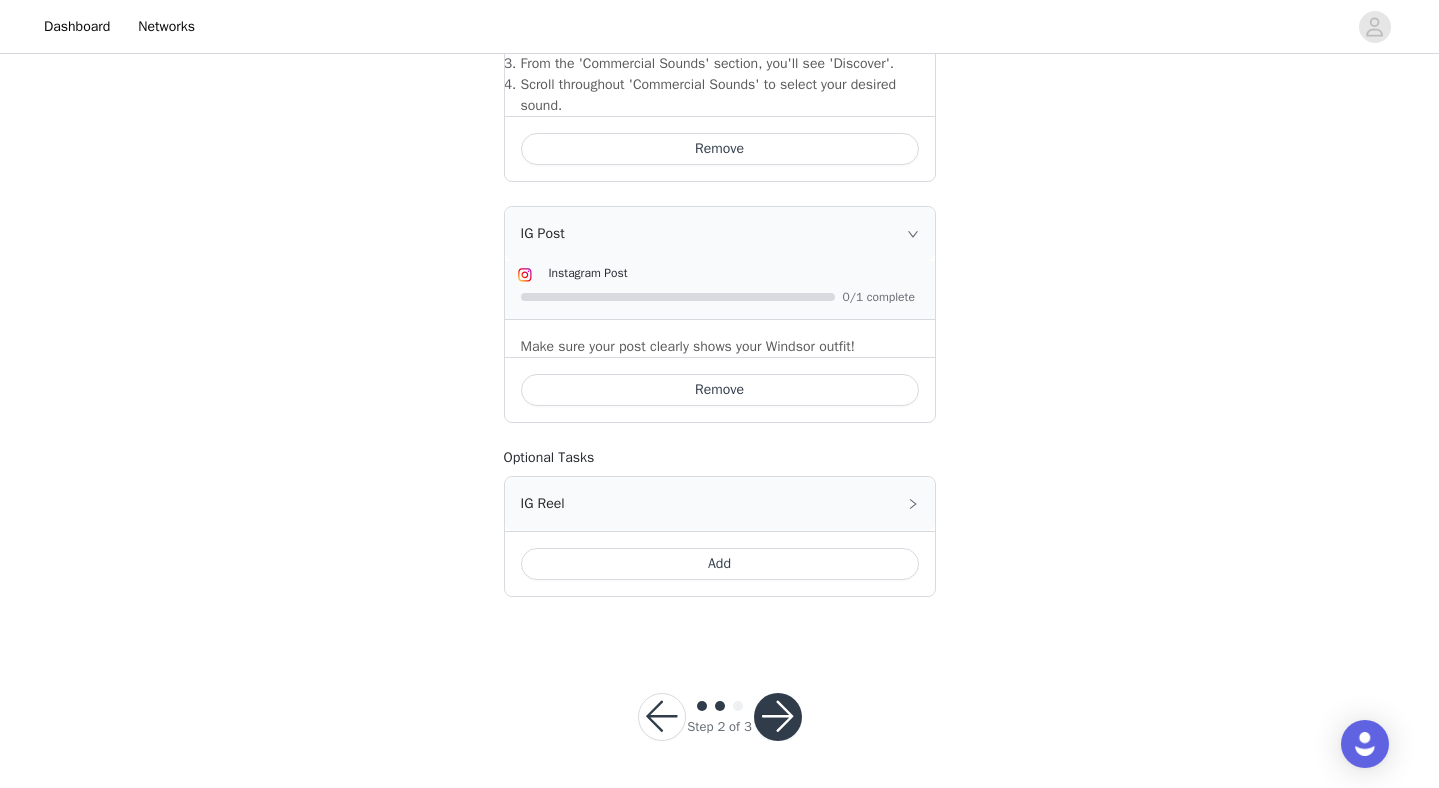 scroll, scrollTop: 851, scrollLeft: 0, axis: vertical 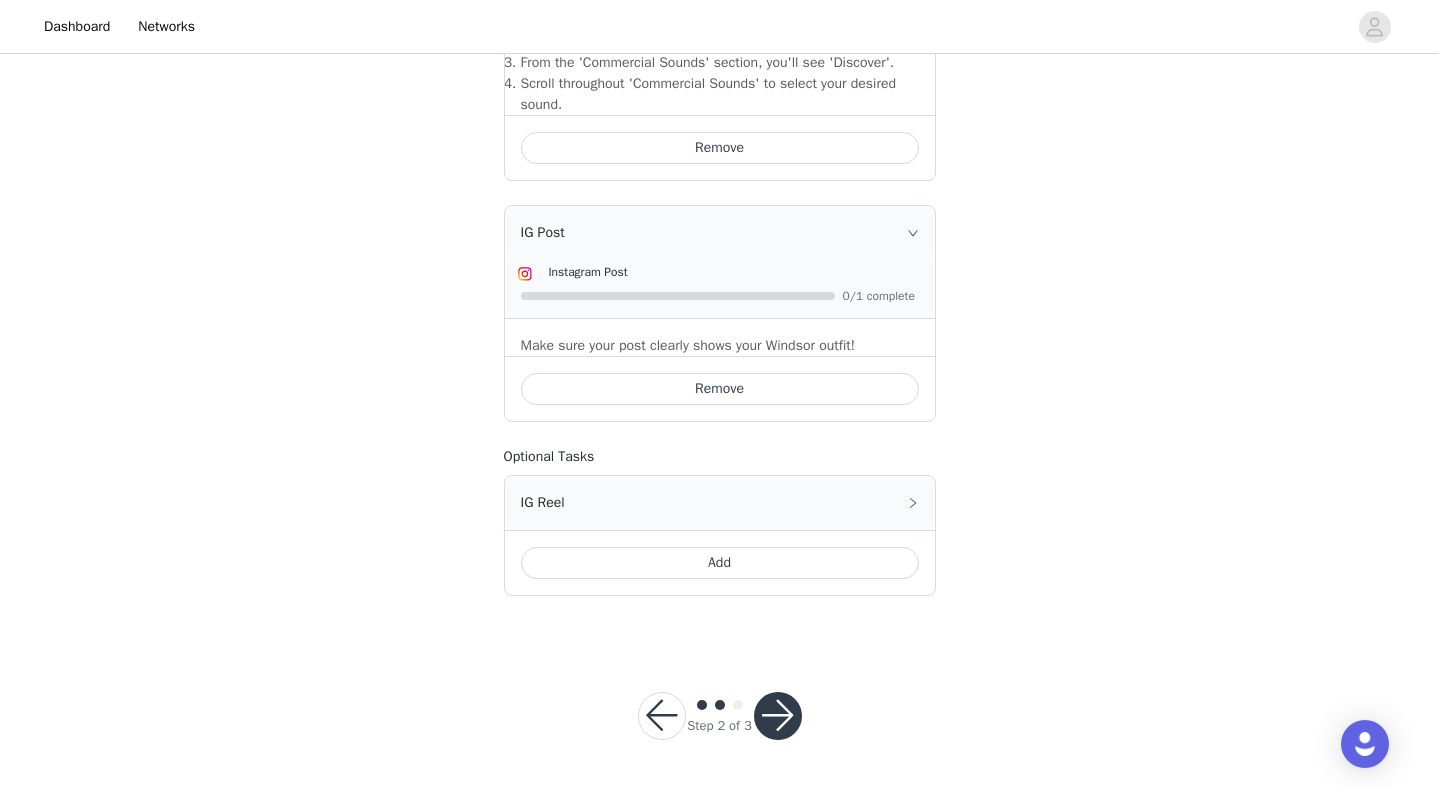 click at bounding box center (778, 716) 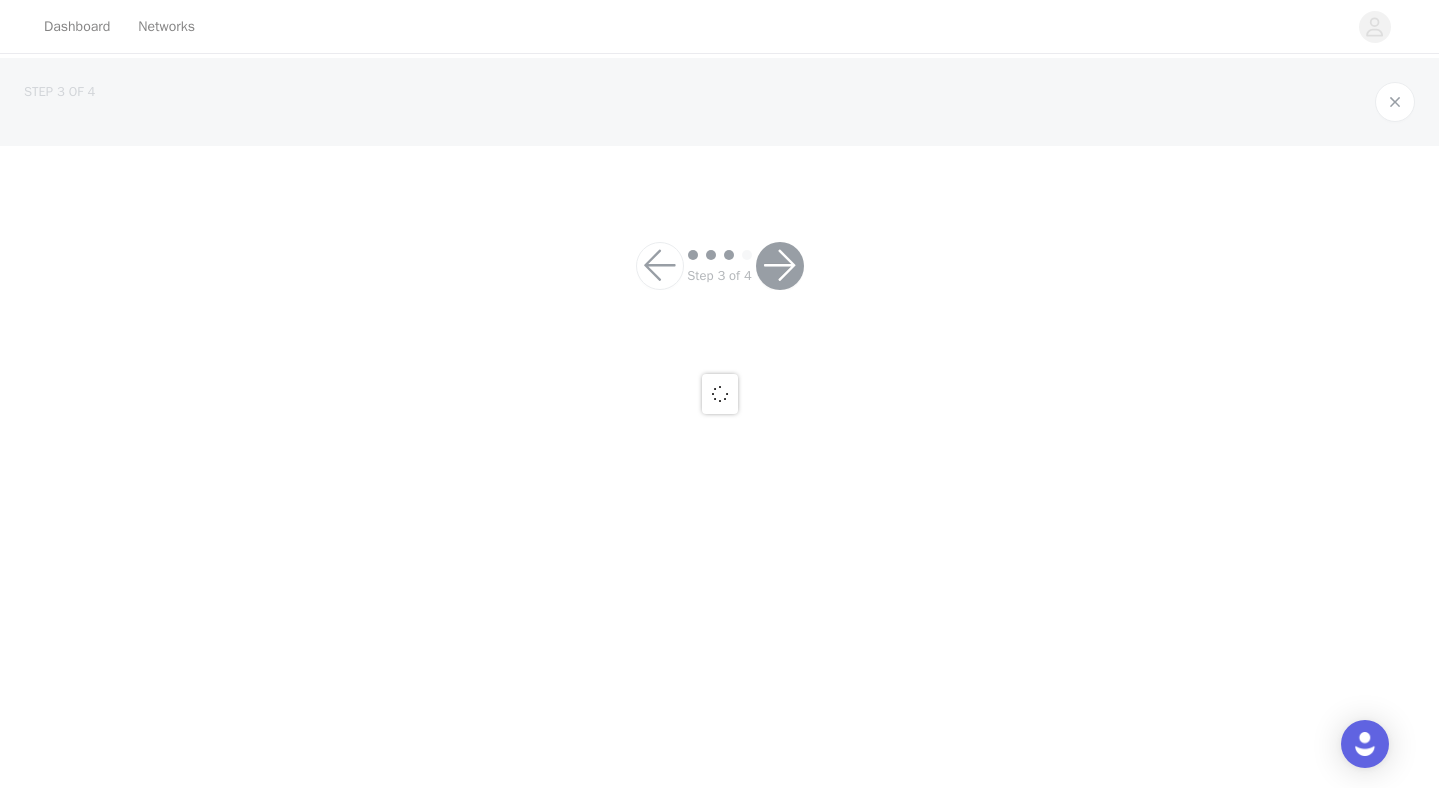scroll, scrollTop: 0, scrollLeft: 0, axis: both 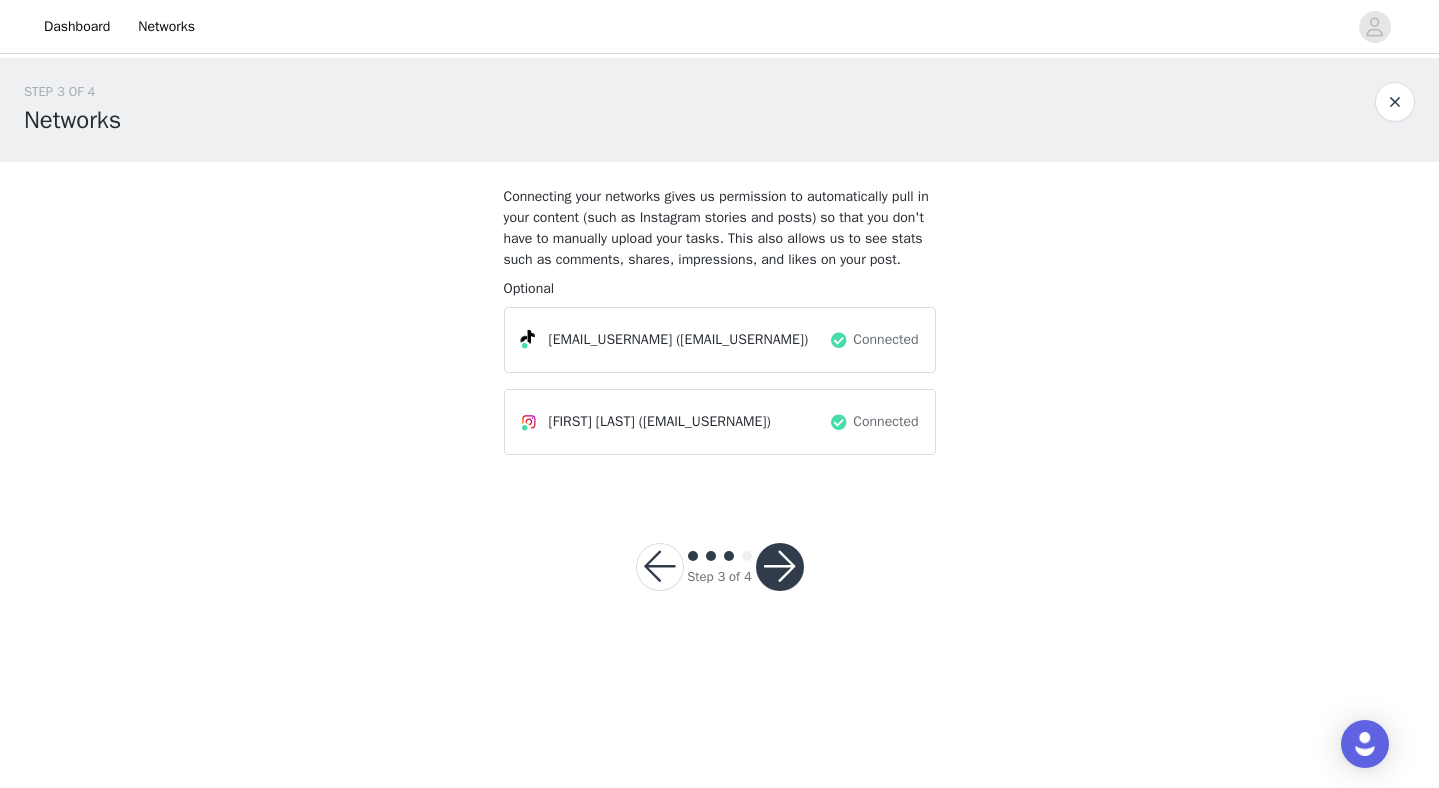 click at bounding box center [780, 567] 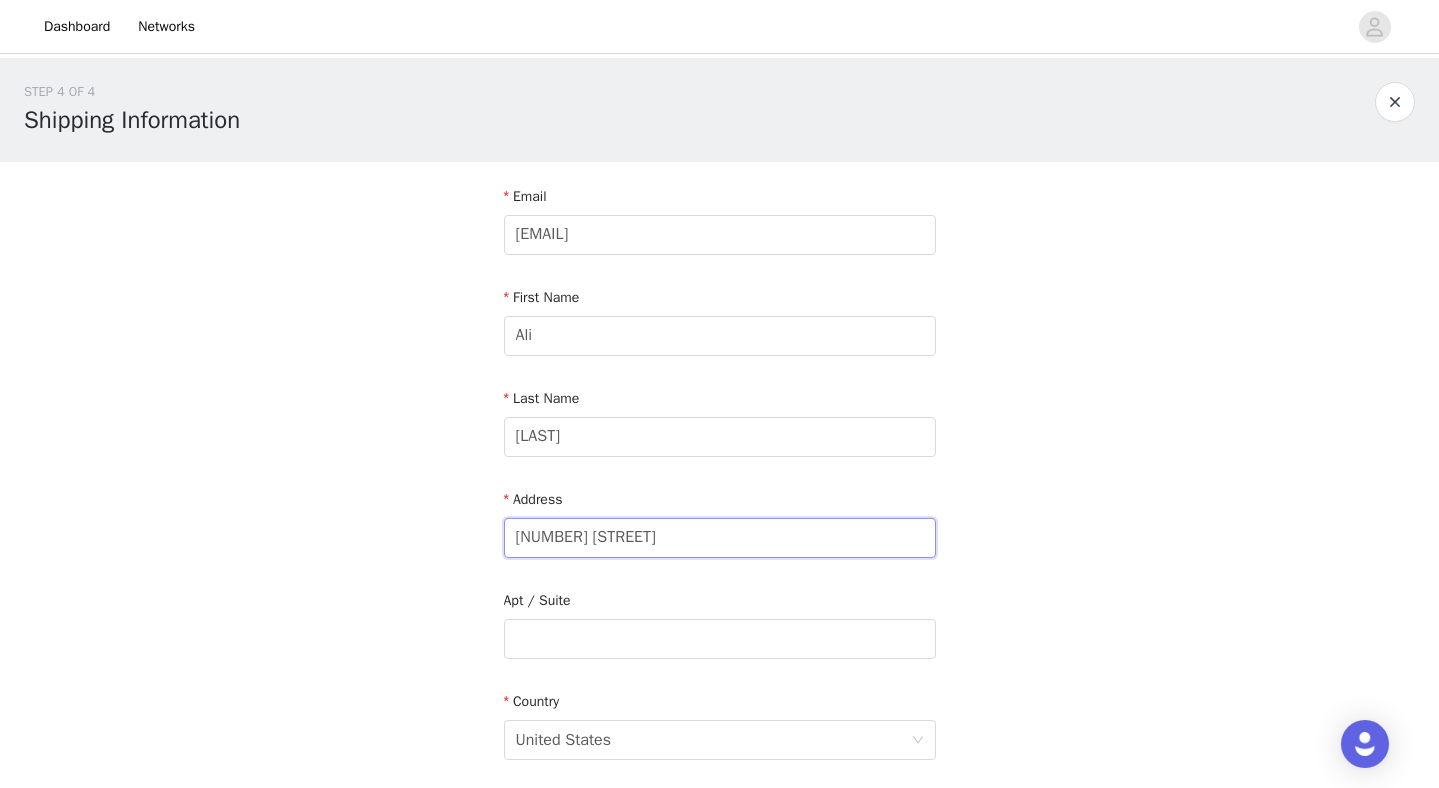 click on "307 Ferry Street" at bounding box center (720, 538) 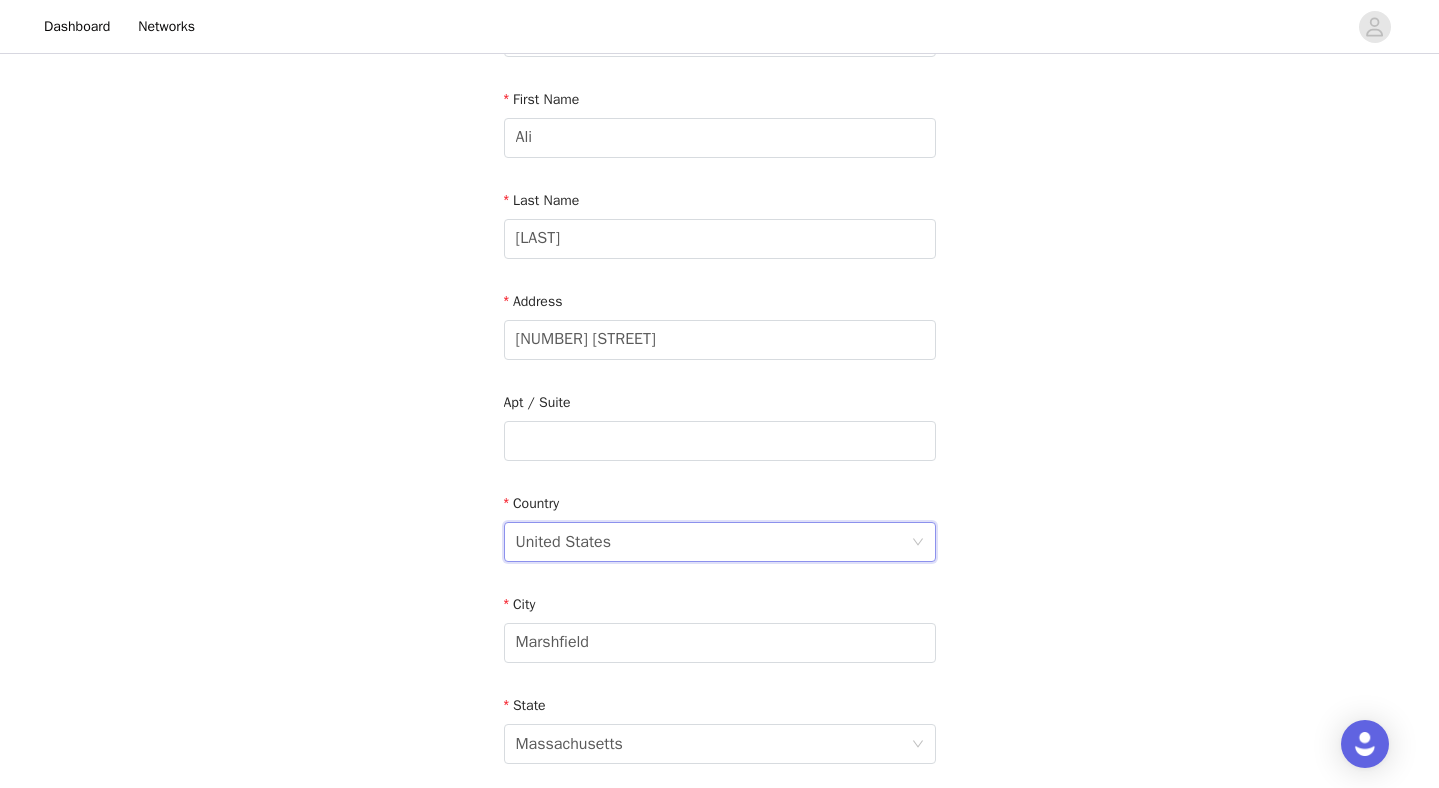 scroll, scrollTop: 220, scrollLeft: 0, axis: vertical 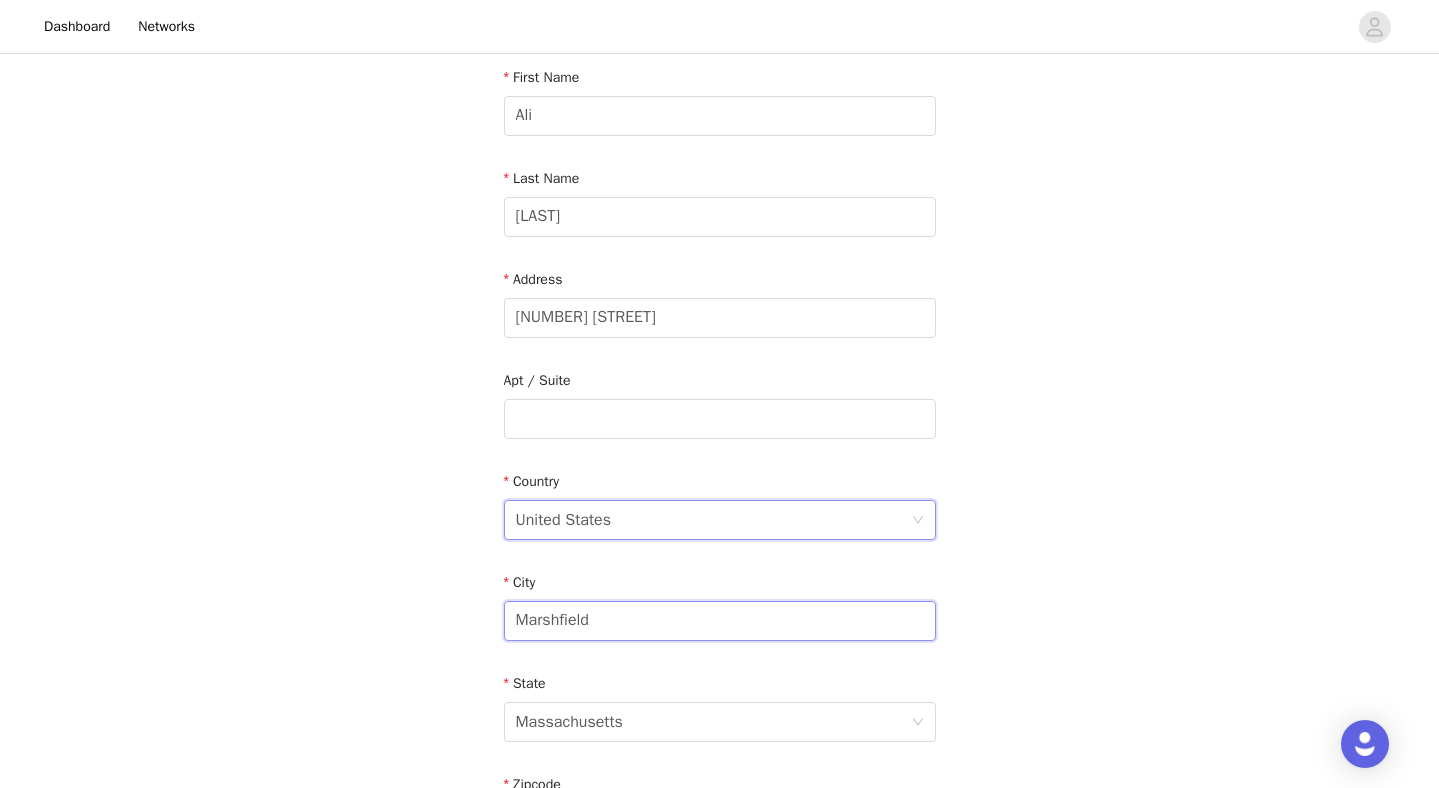 click on "Marshfield" at bounding box center (720, 621) 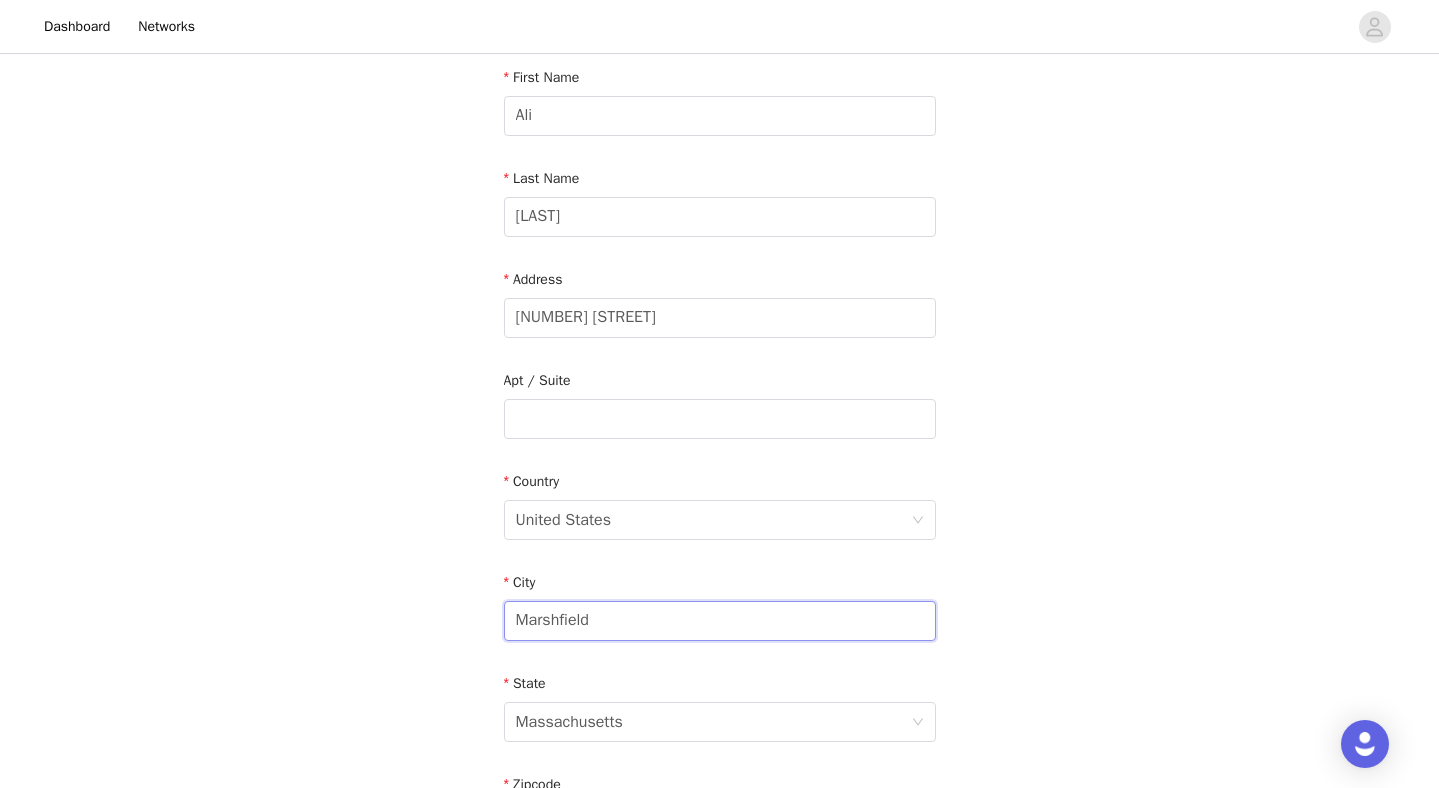 click on "Marshfield" at bounding box center (720, 621) 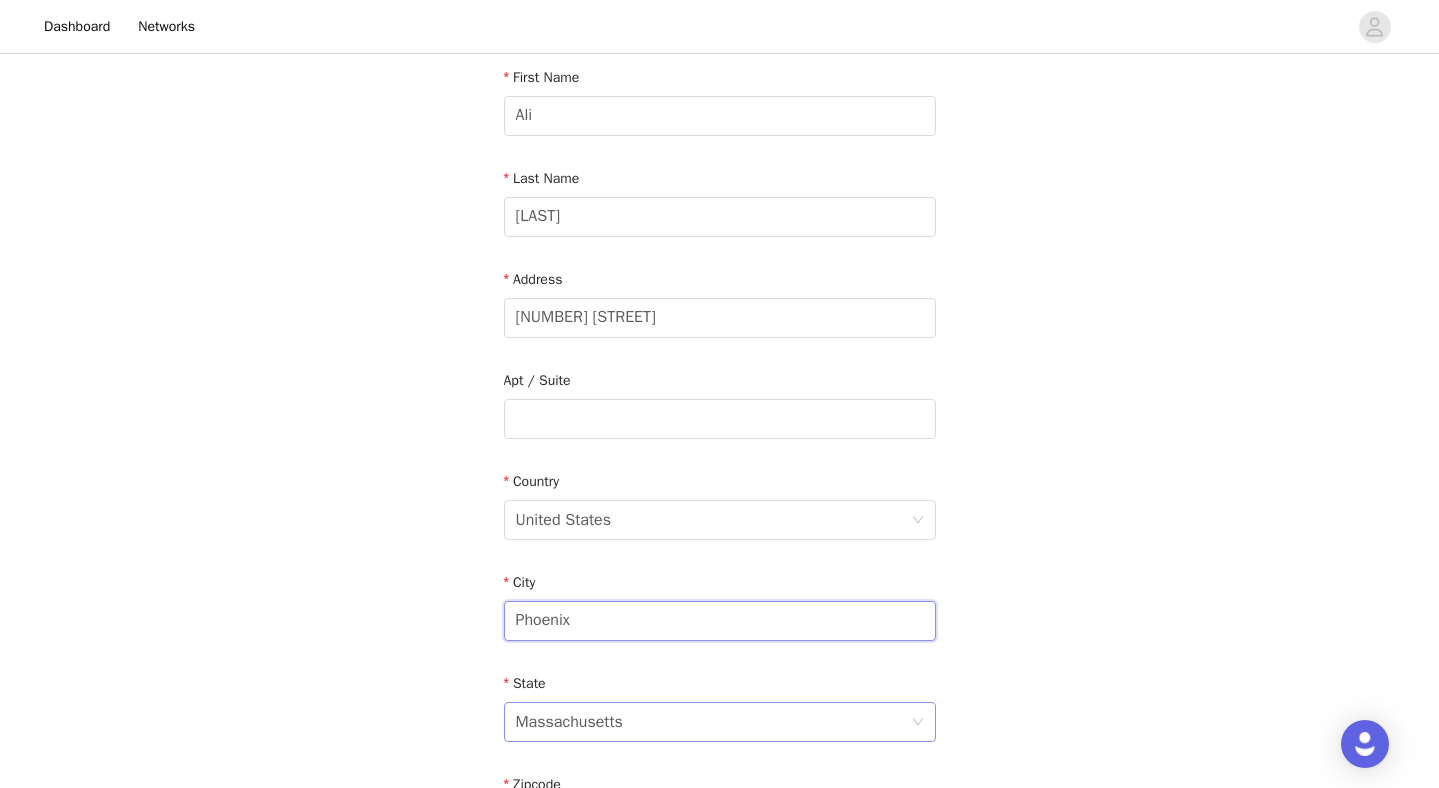 type on "Phoenix" 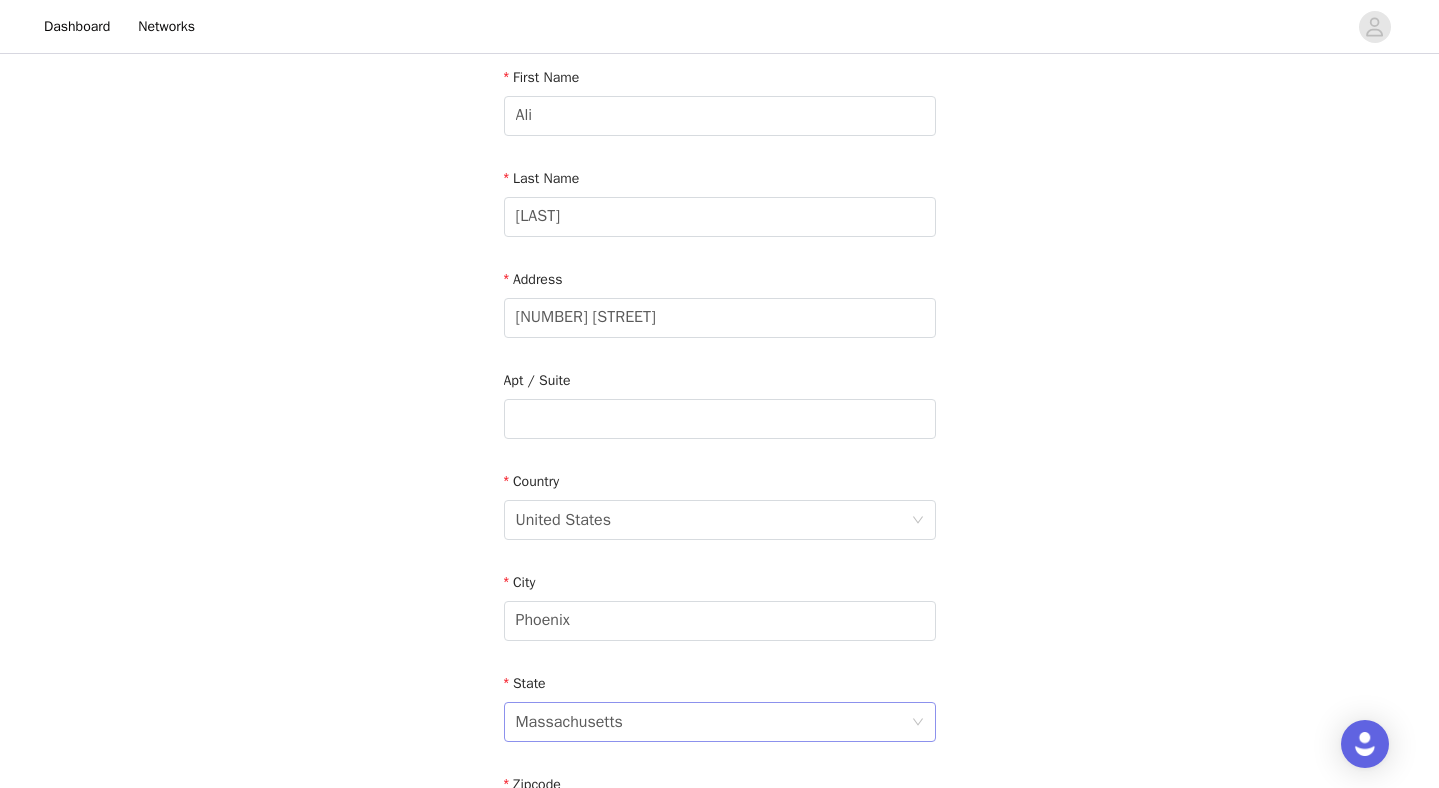 click on "Massachusetts" at bounding box center [569, 722] 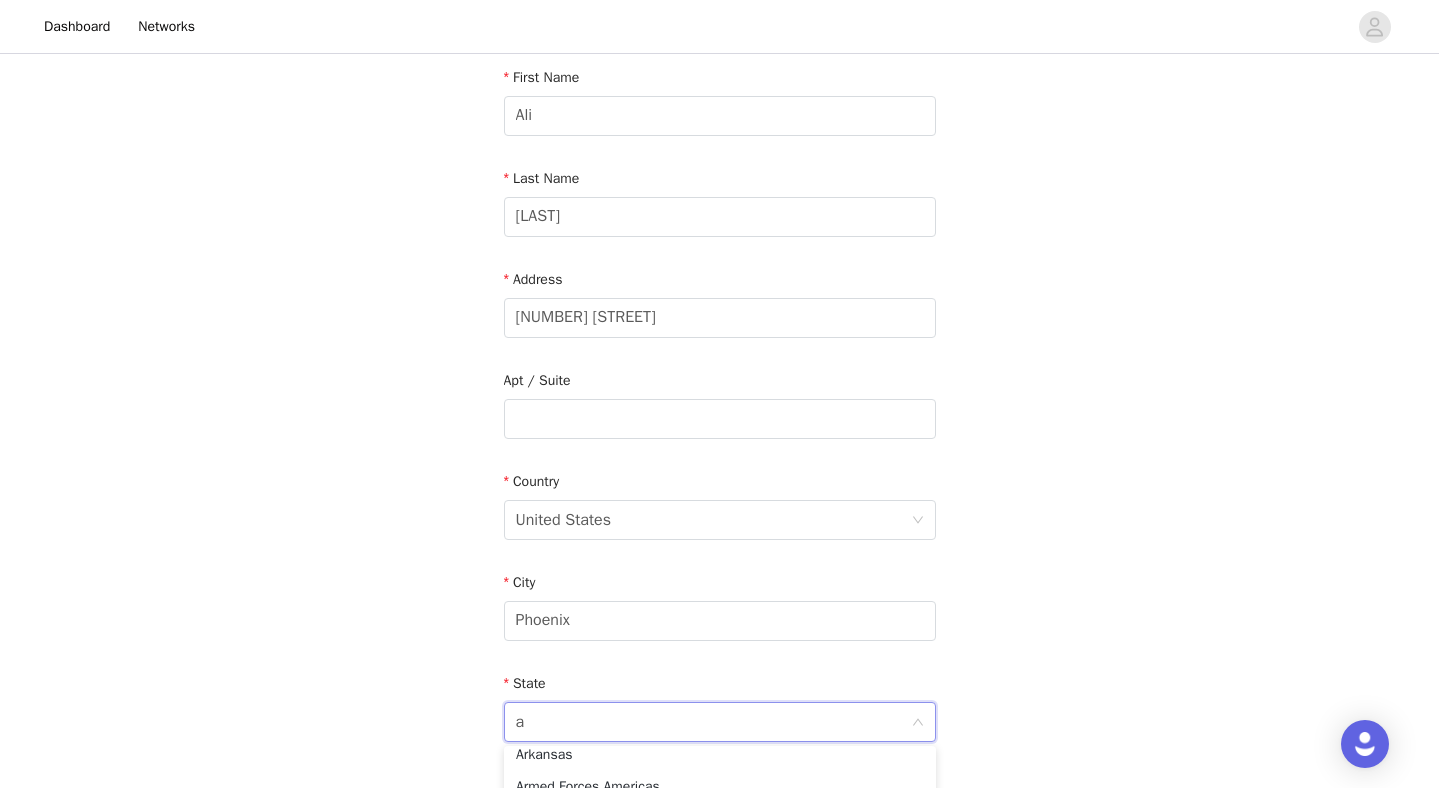type on "ar" 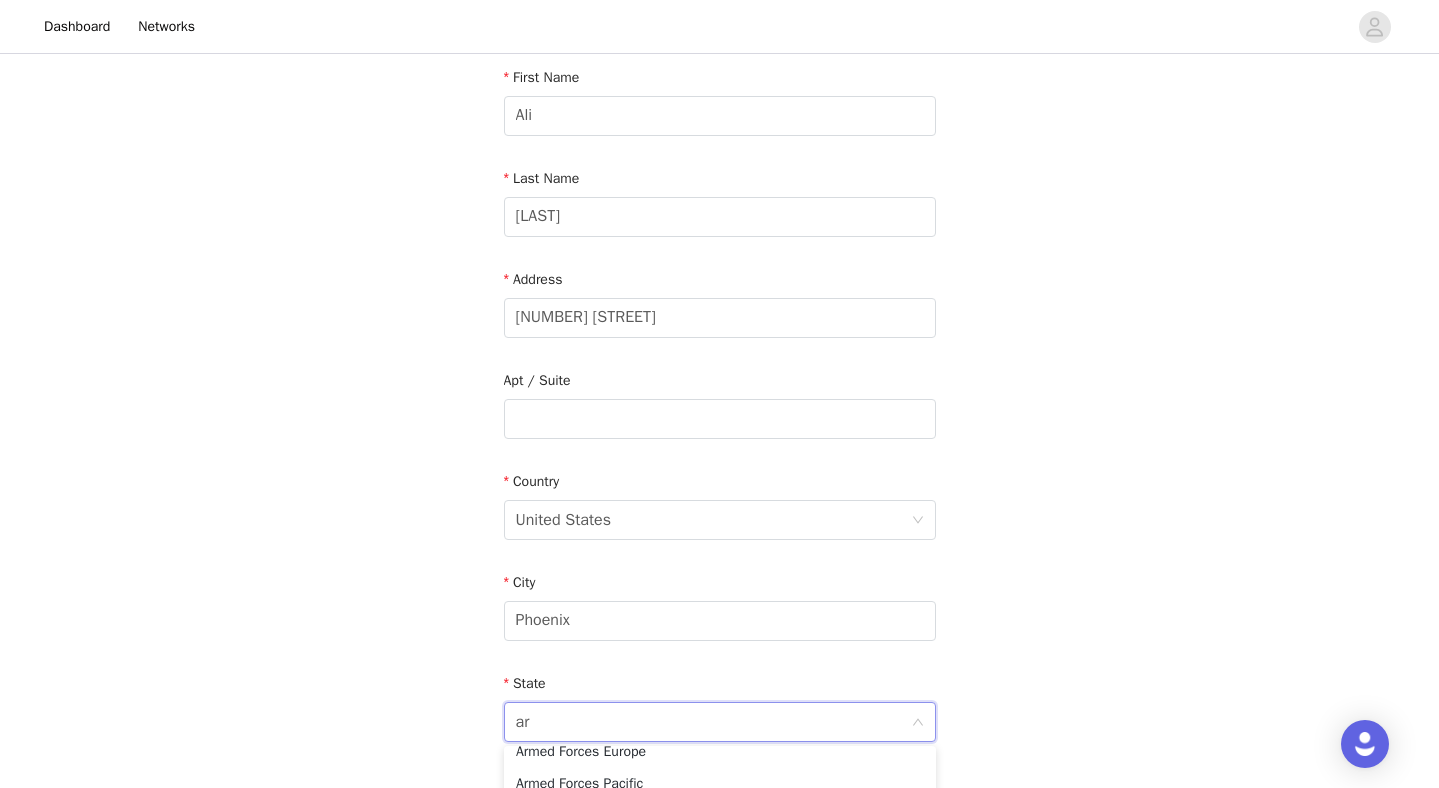 scroll, scrollTop: 4, scrollLeft: 0, axis: vertical 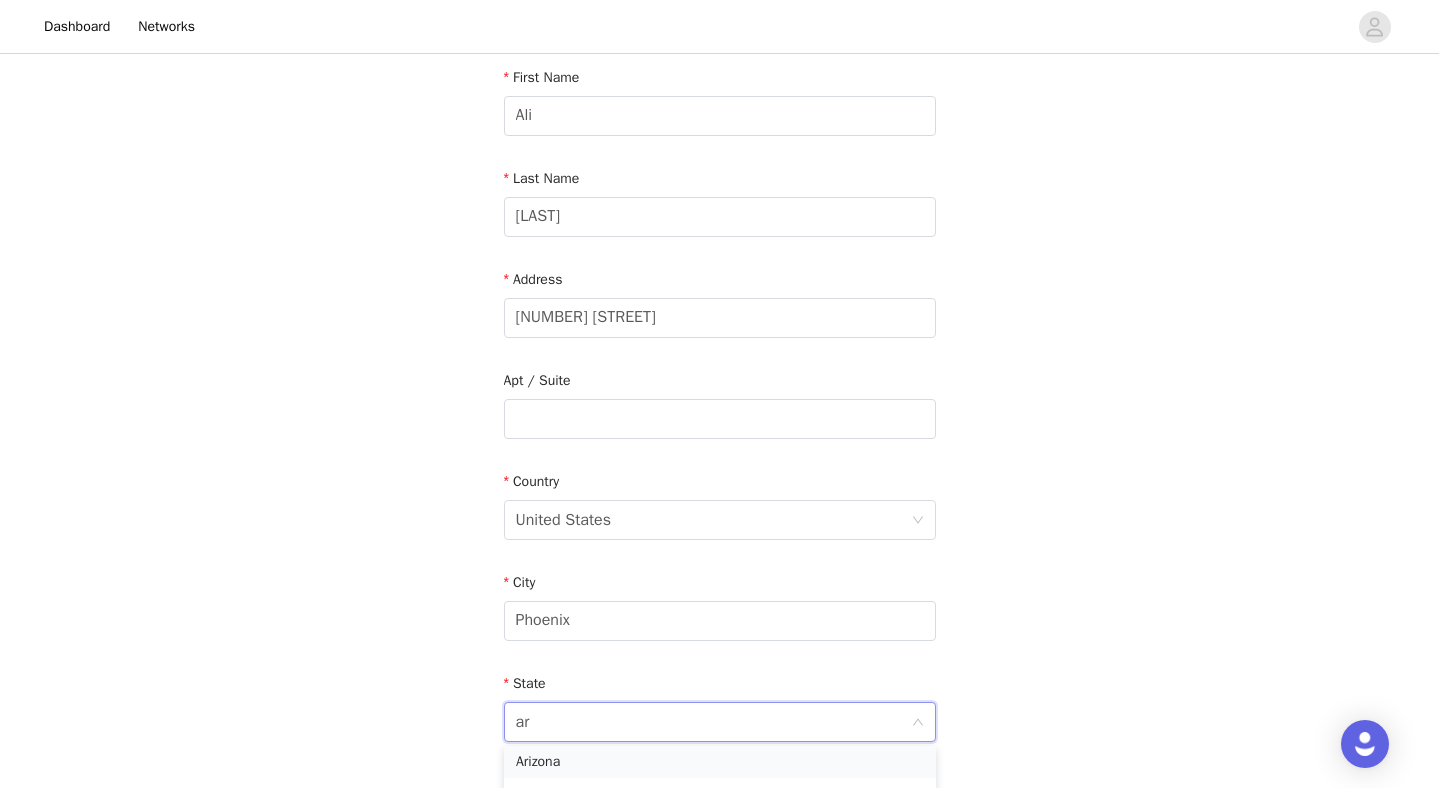click on "Arizona" at bounding box center (720, 762) 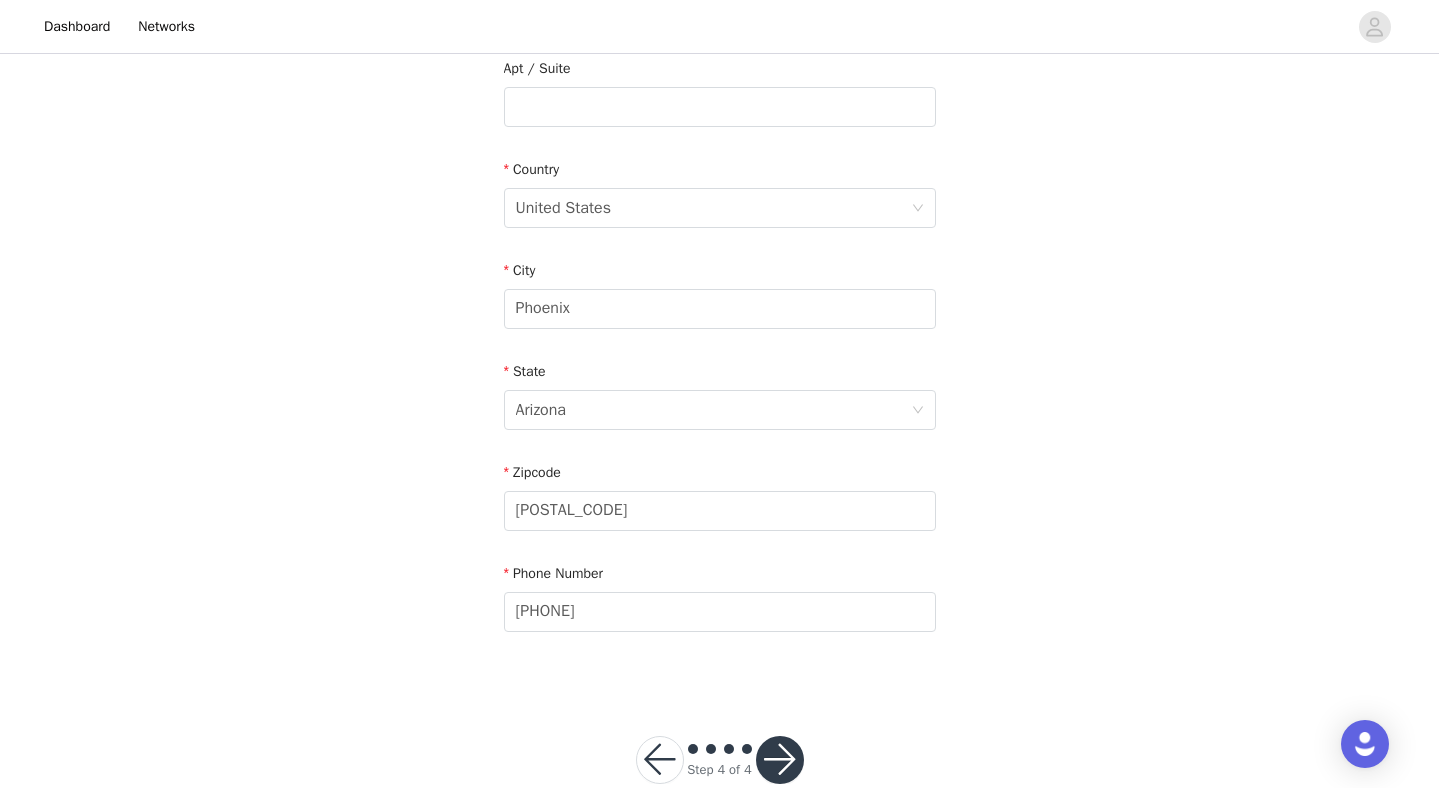 scroll, scrollTop: 533, scrollLeft: 0, axis: vertical 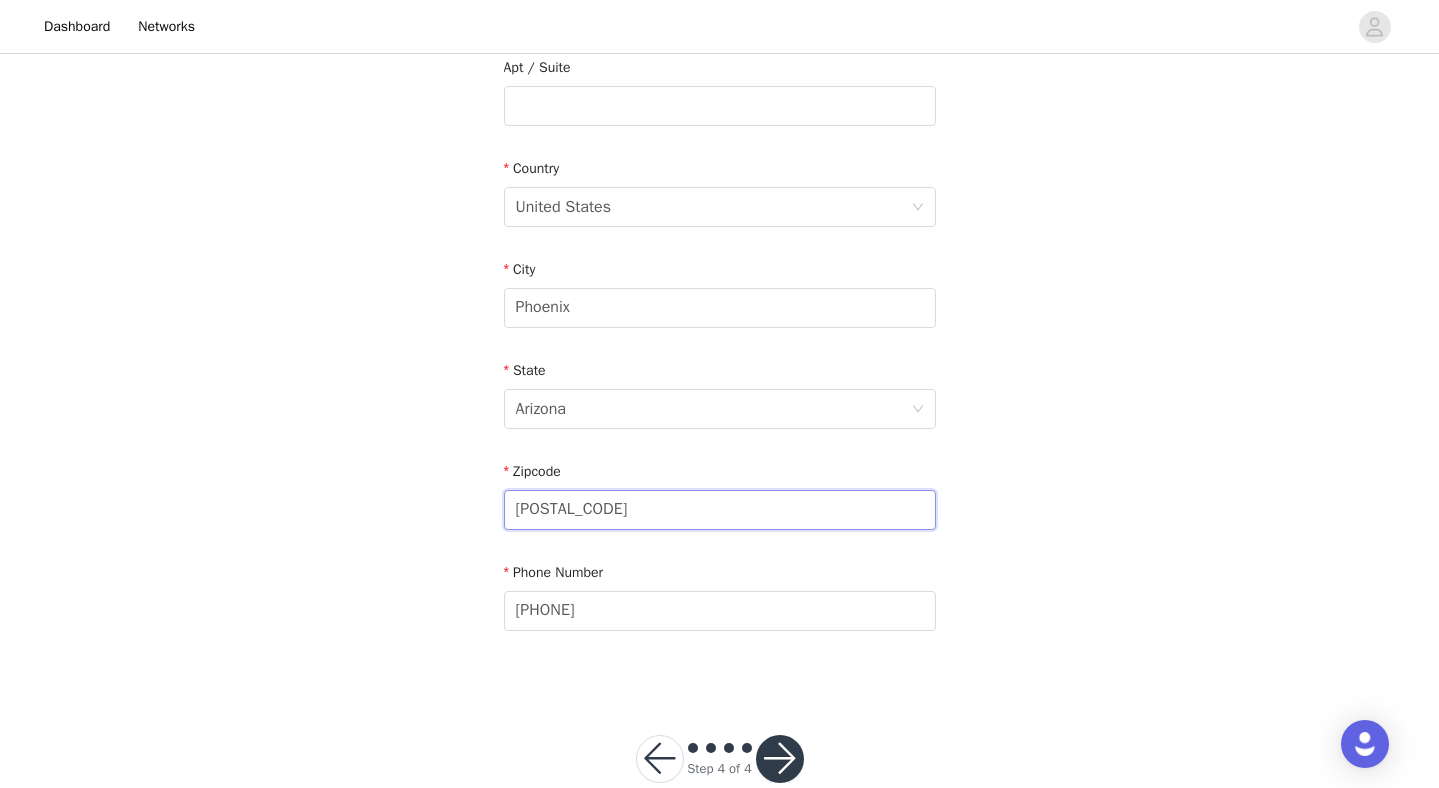 click on "02050" at bounding box center [720, 510] 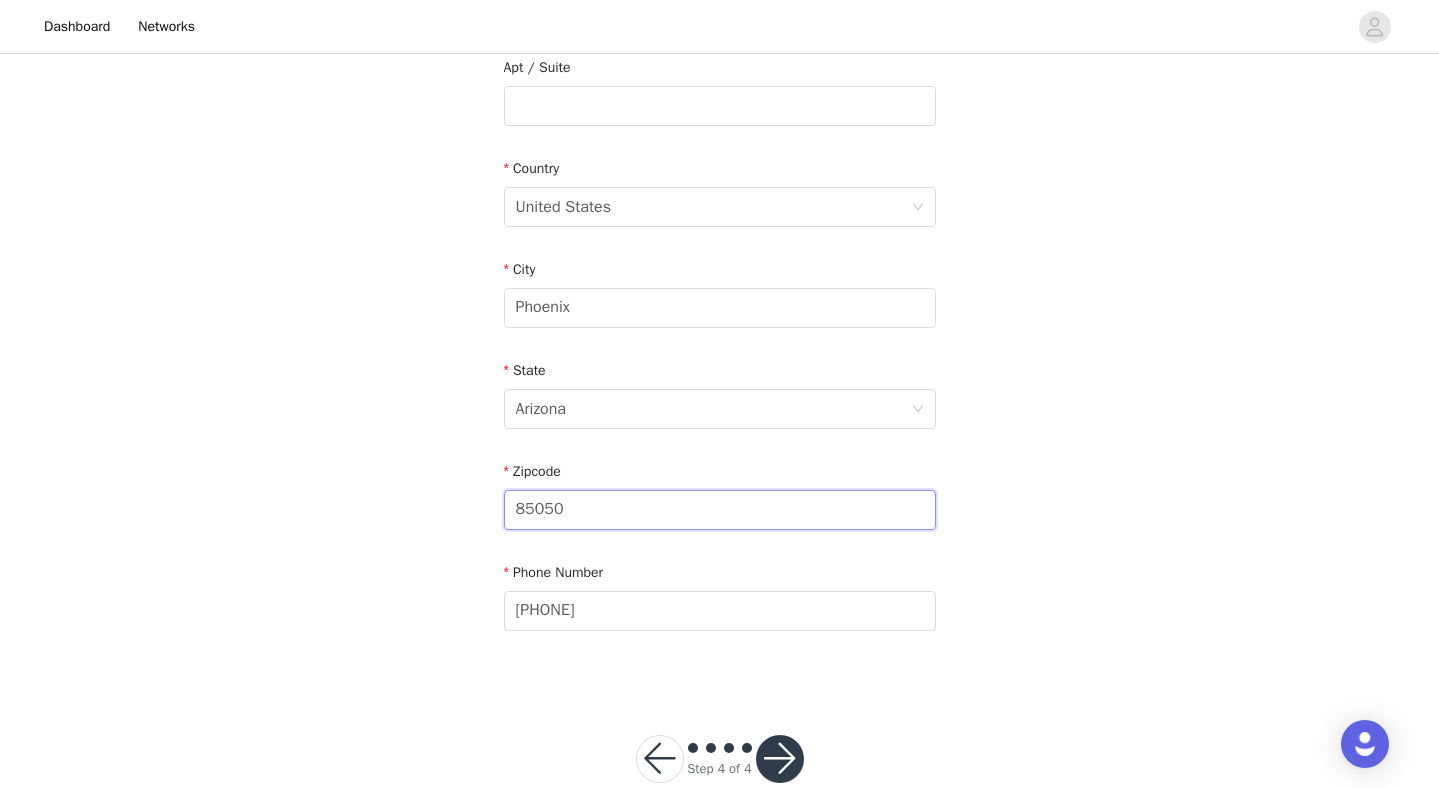 scroll, scrollTop: 575, scrollLeft: 0, axis: vertical 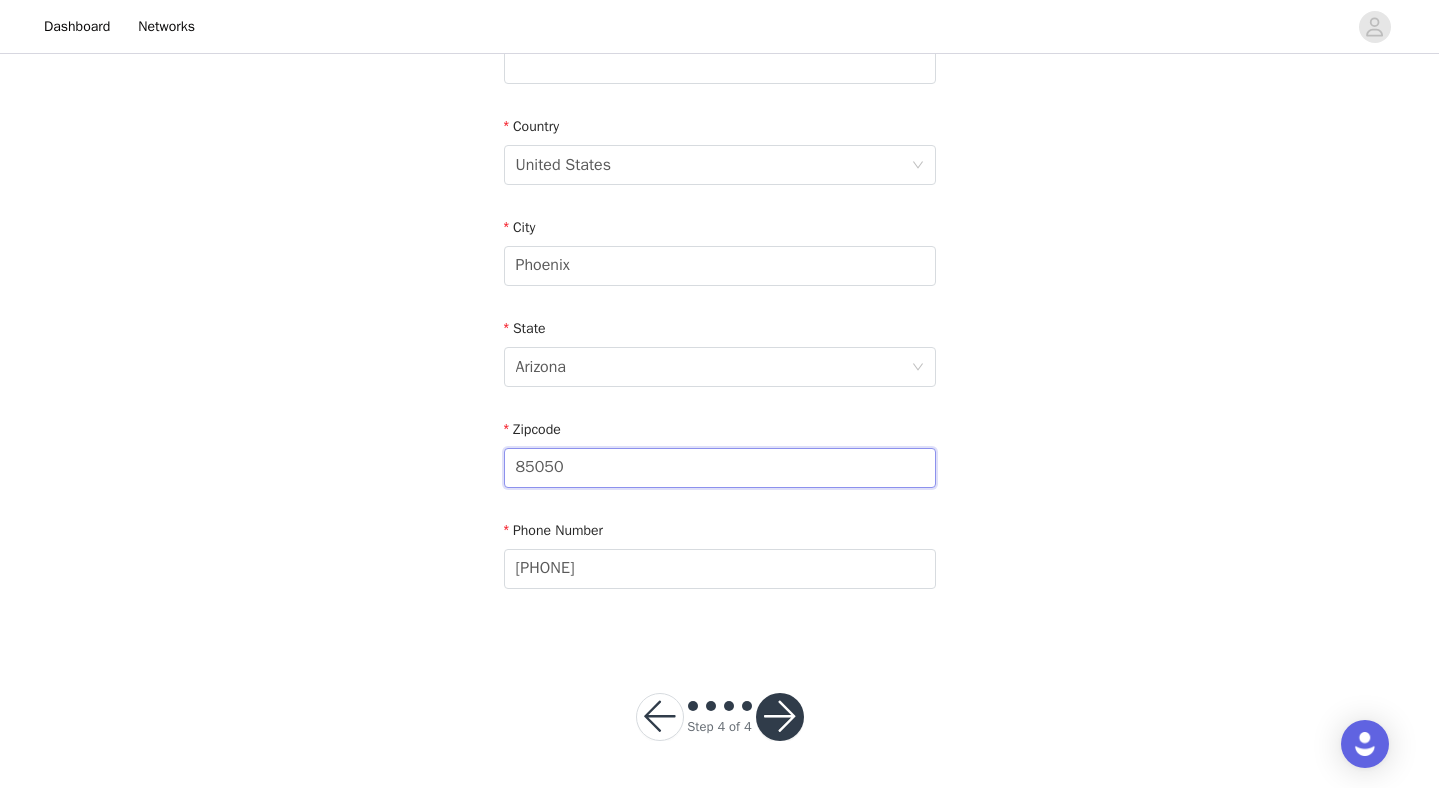type on "85050" 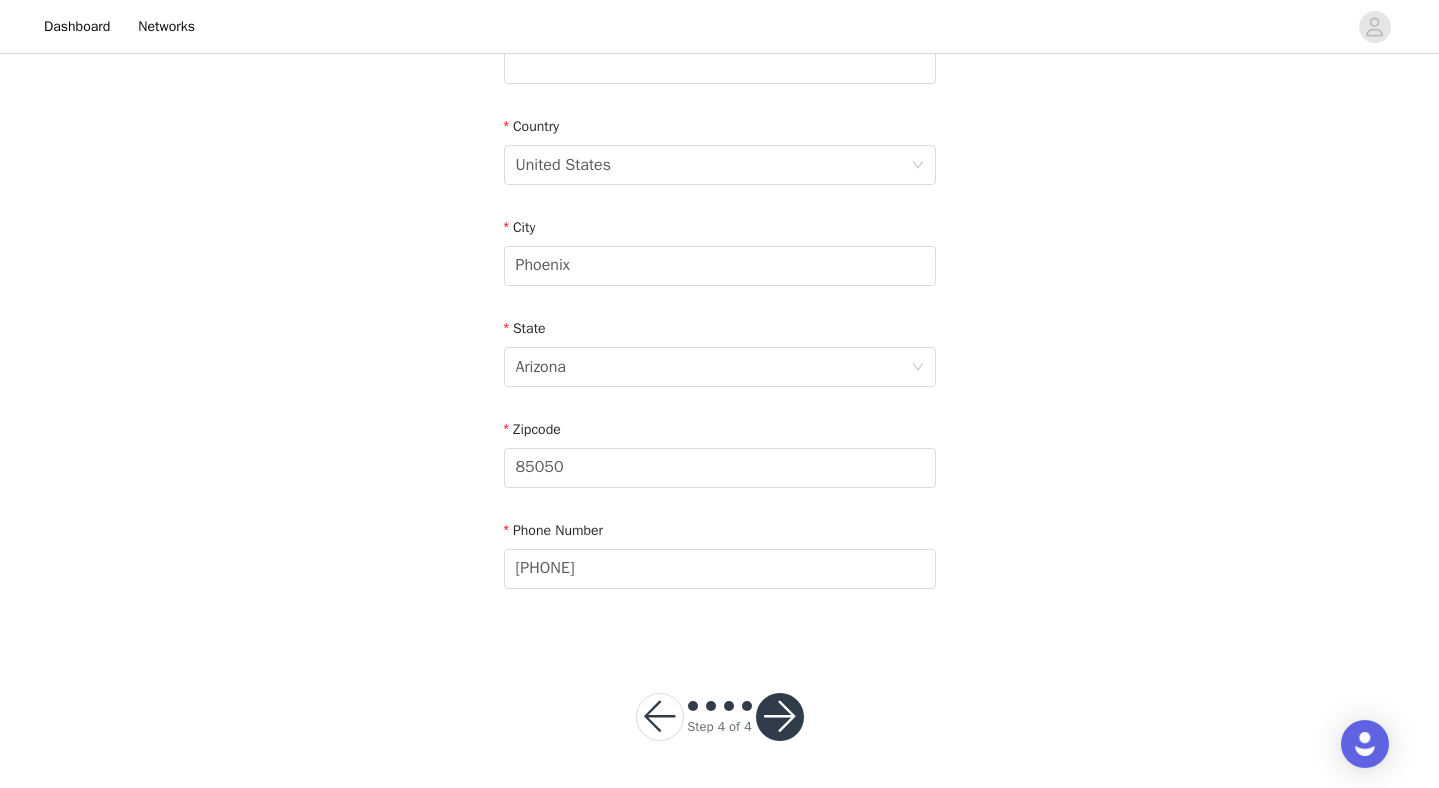 click at bounding box center [780, 717] 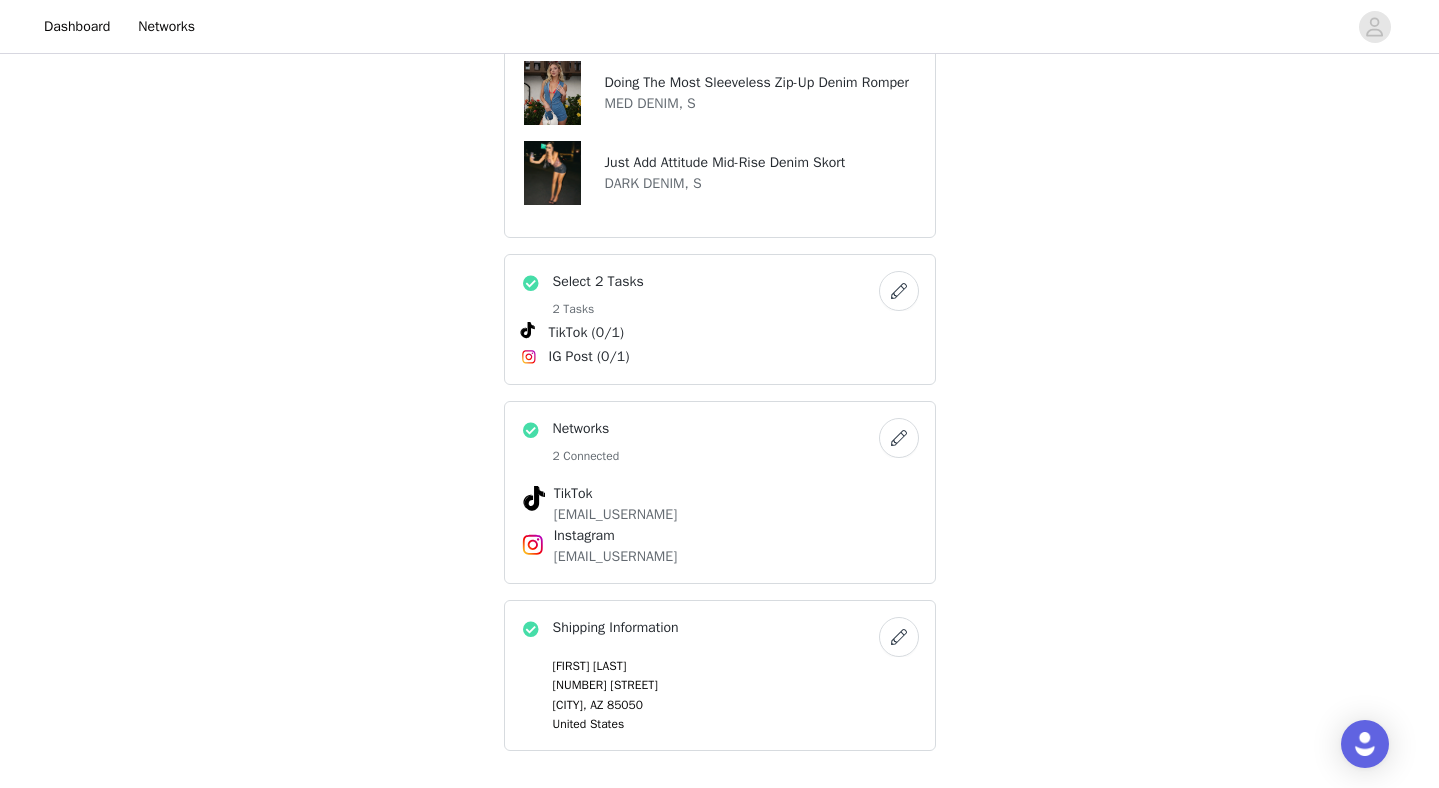 scroll, scrollTop: 983, scrollLeft: 0, axis: vertical 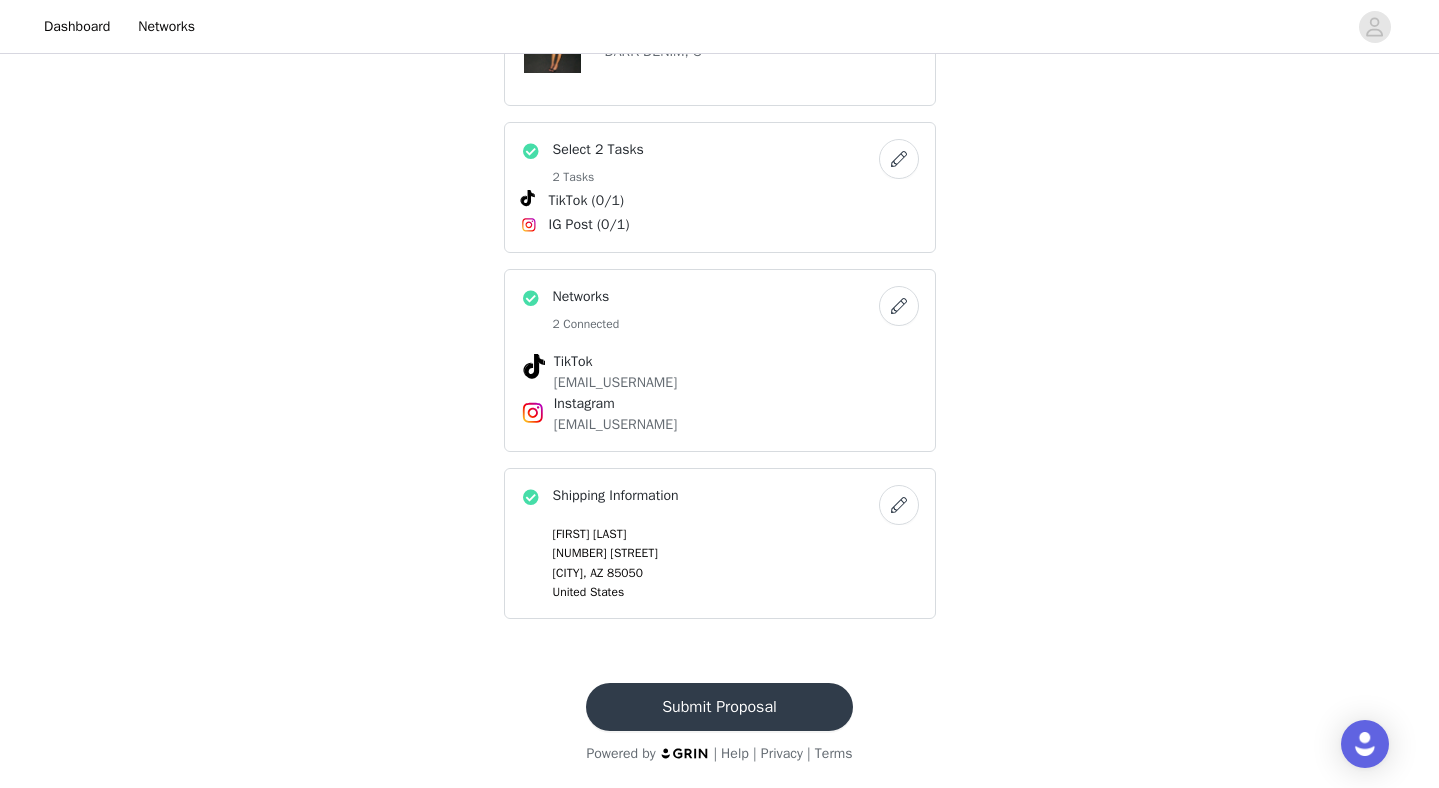 click on "Submit Proposal" at bounding box center (719, 707) 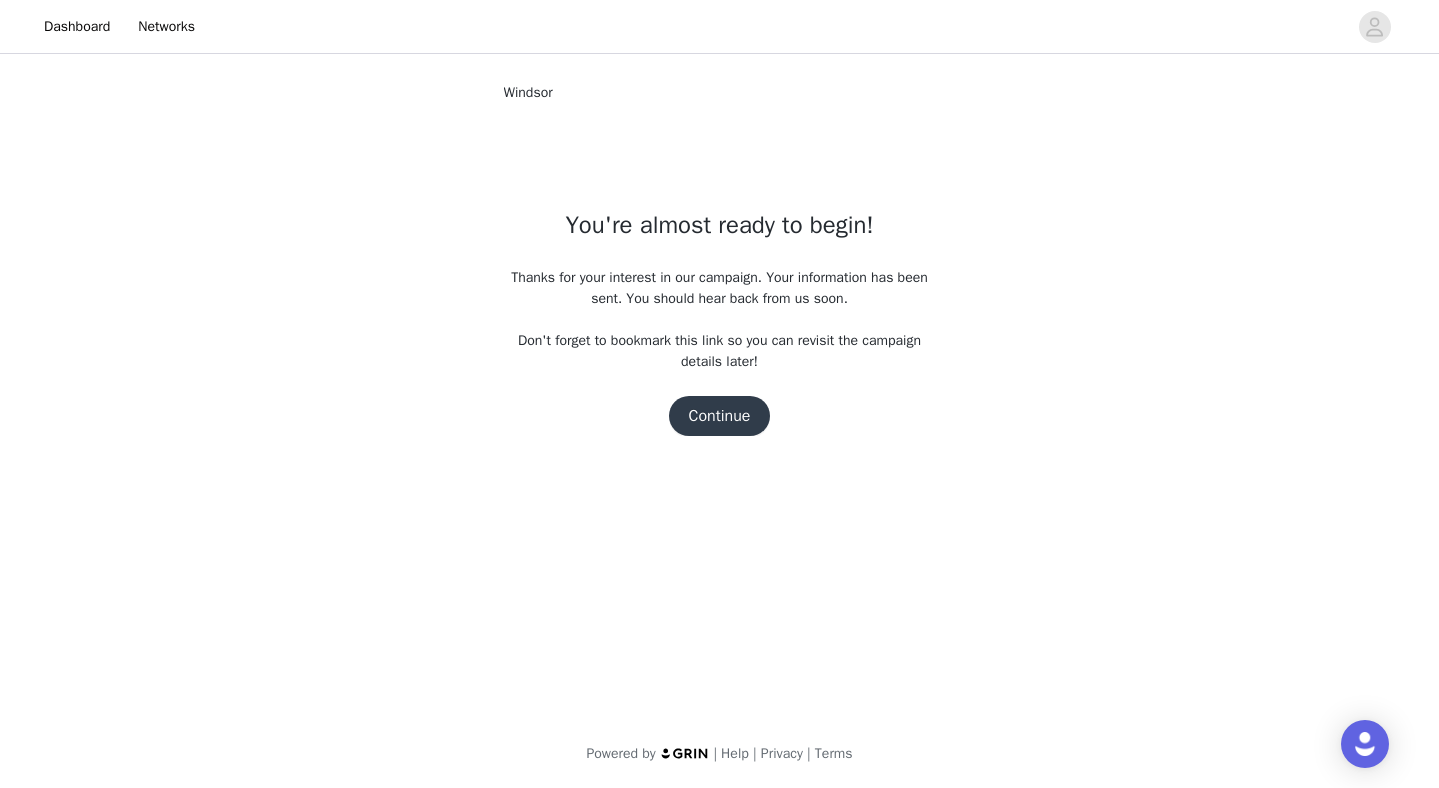 scroll, scrollTop: 0, scrollLeft: 0, axis: both 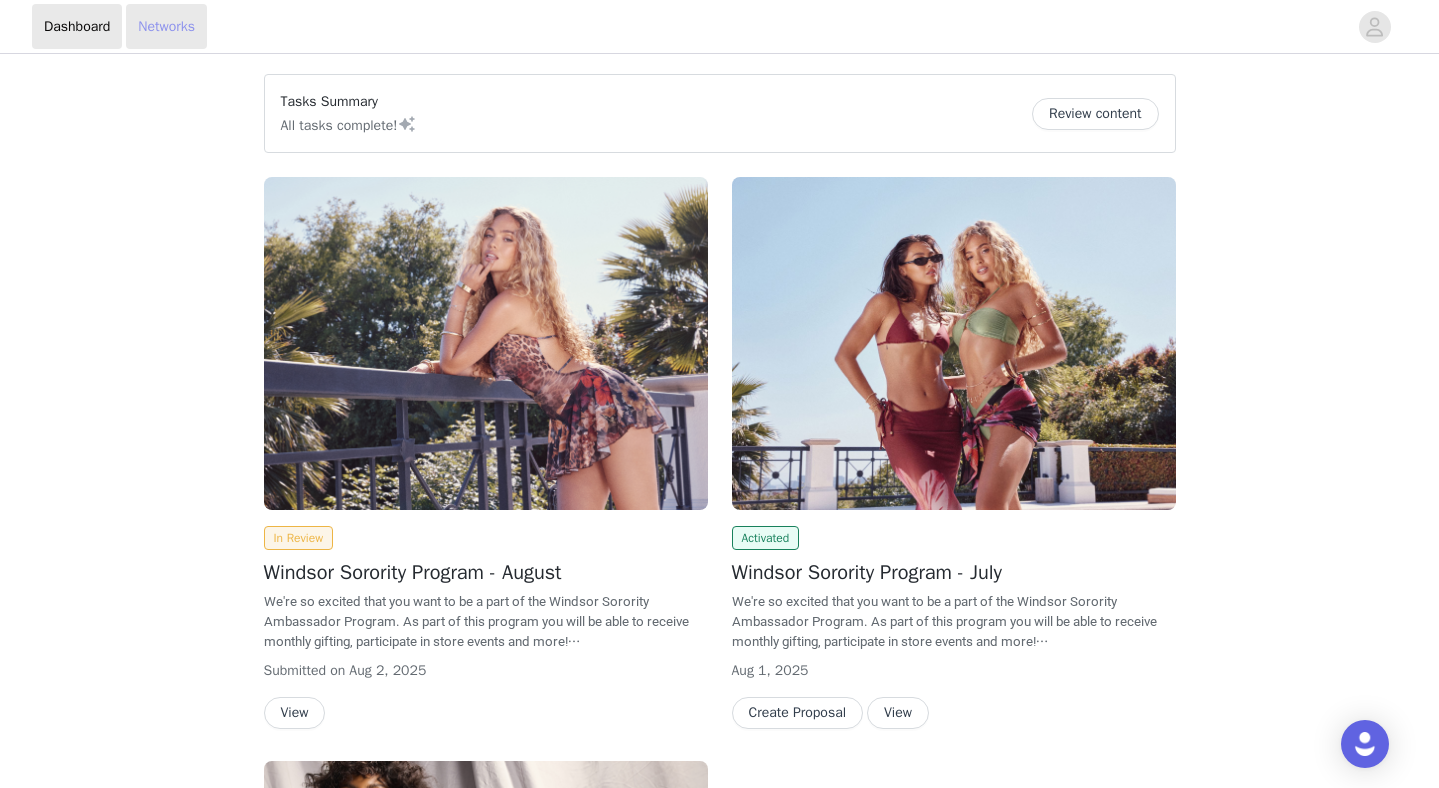 click on "Networks" at bounding box center [166, 26] 